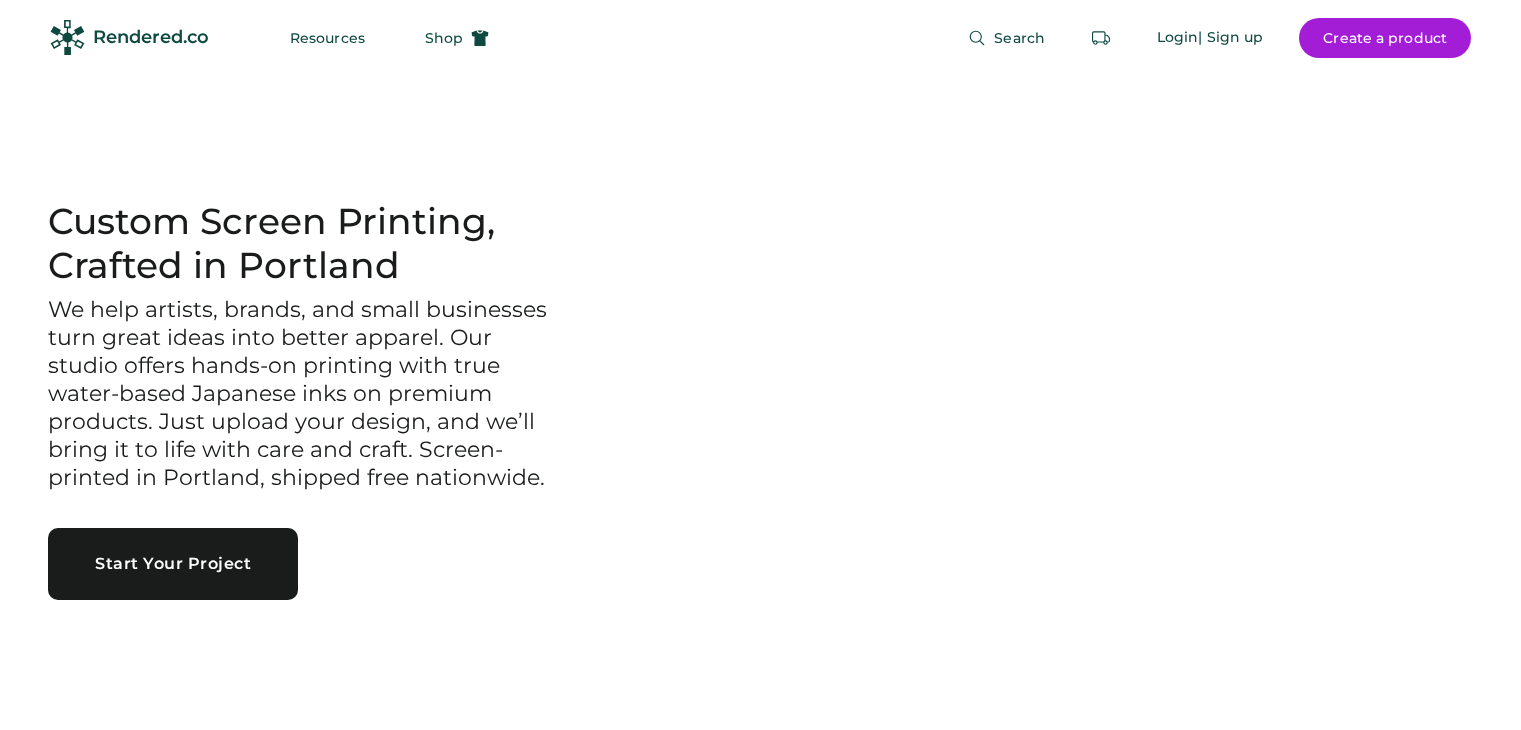 scroll, scrollTop: 0, scrollLeft: 0, axis: both 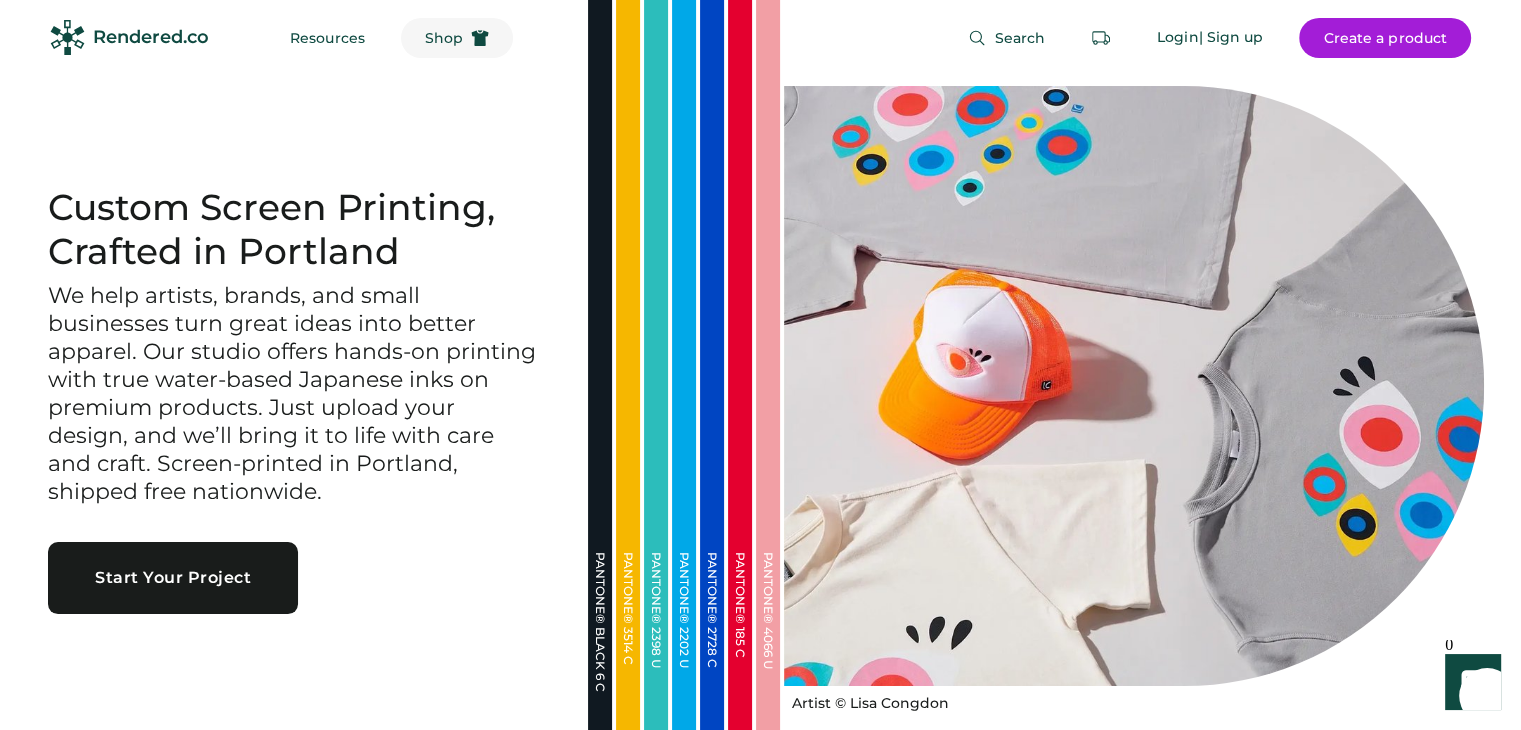 click on "Shop" at bounding box center [457, 38] 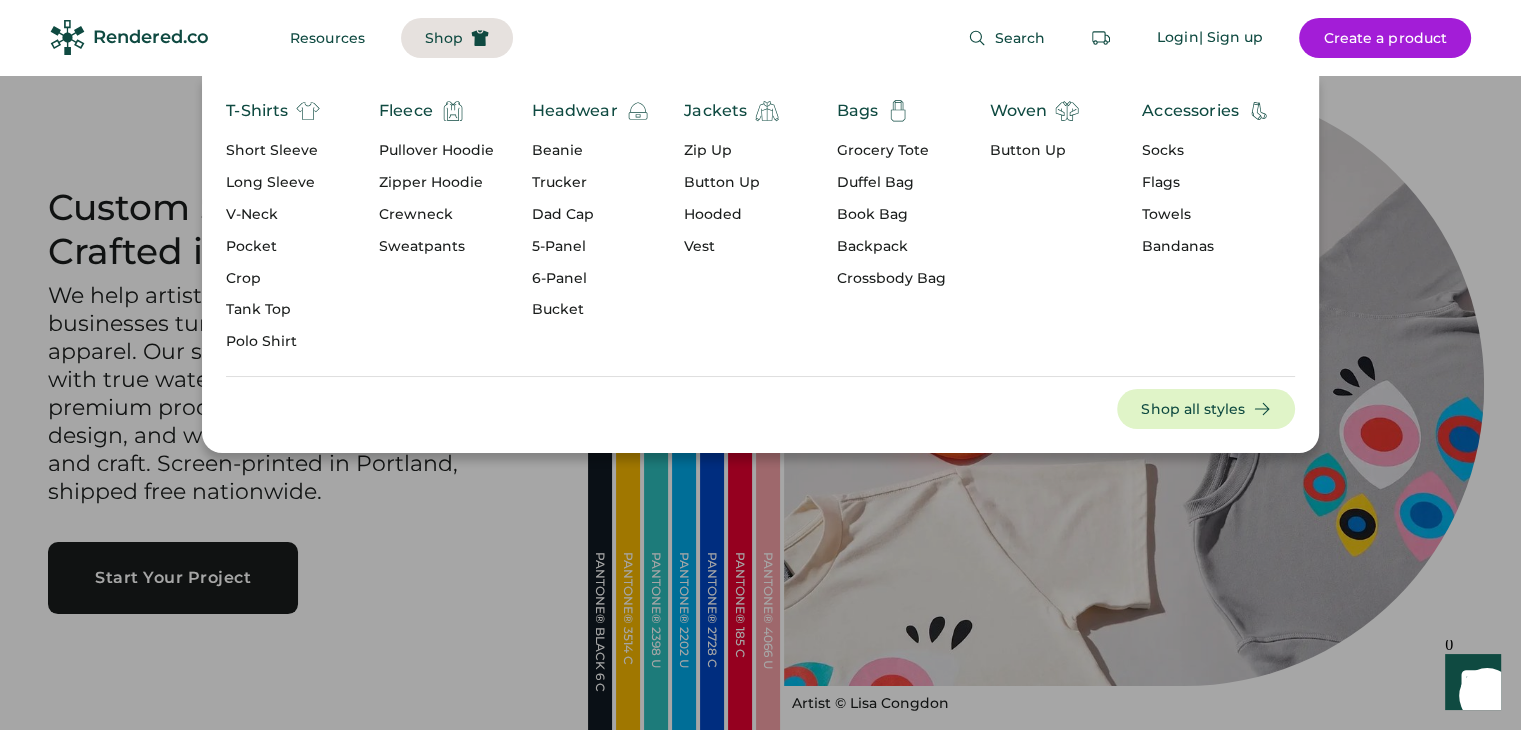 click on "Short Sleeve" at bounding box center [273, 151] 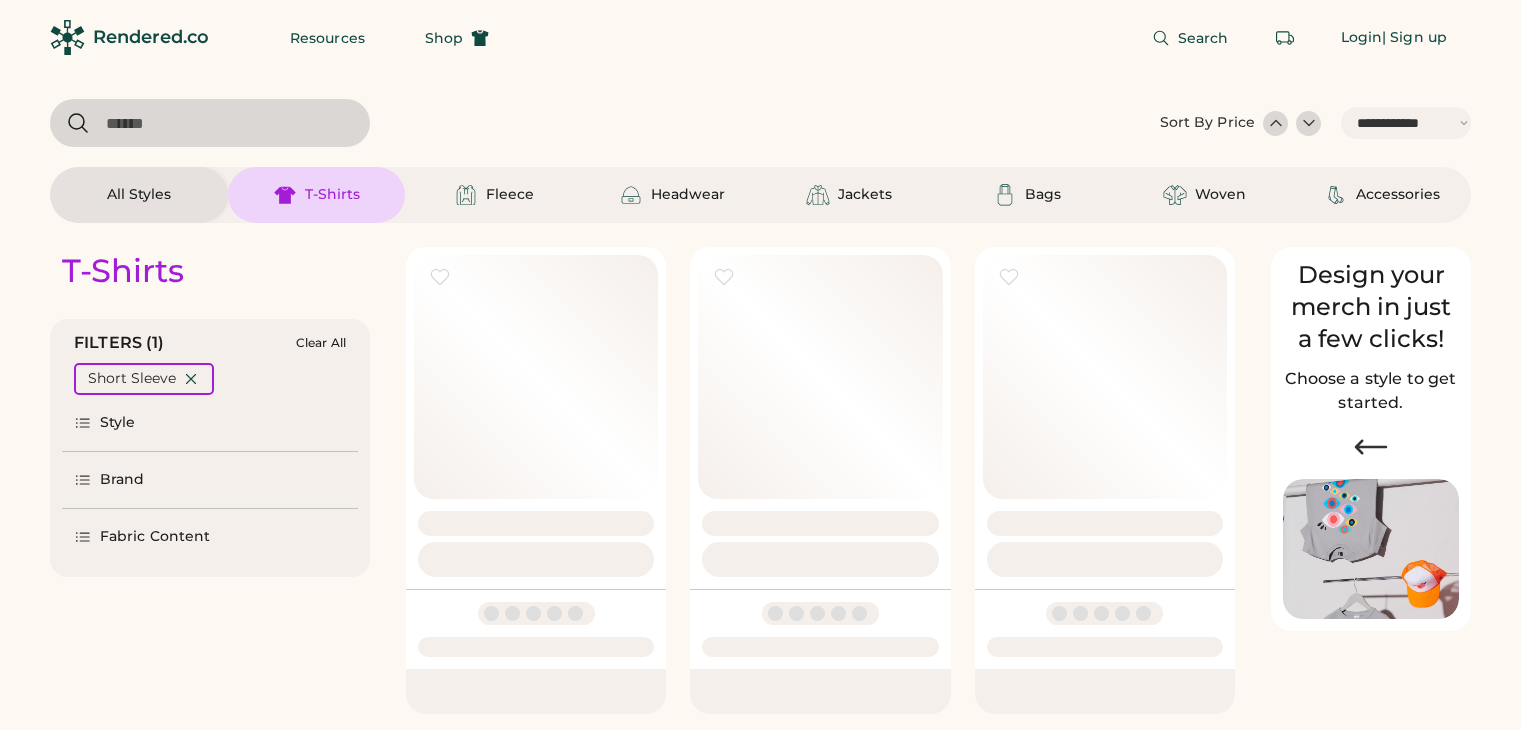 select on "*****" 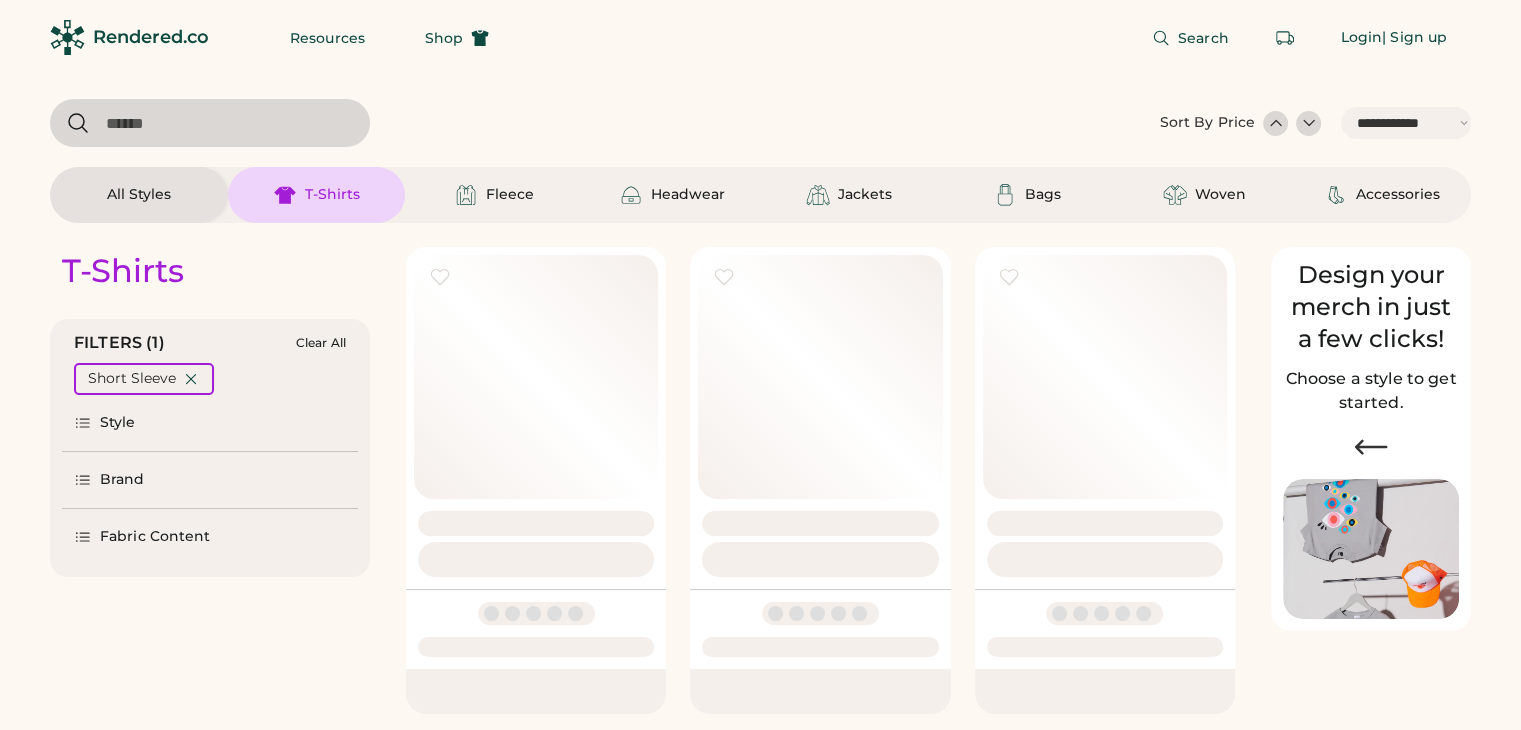 scroll, scrollTop: 0, scrollLeft: 0, axis: both 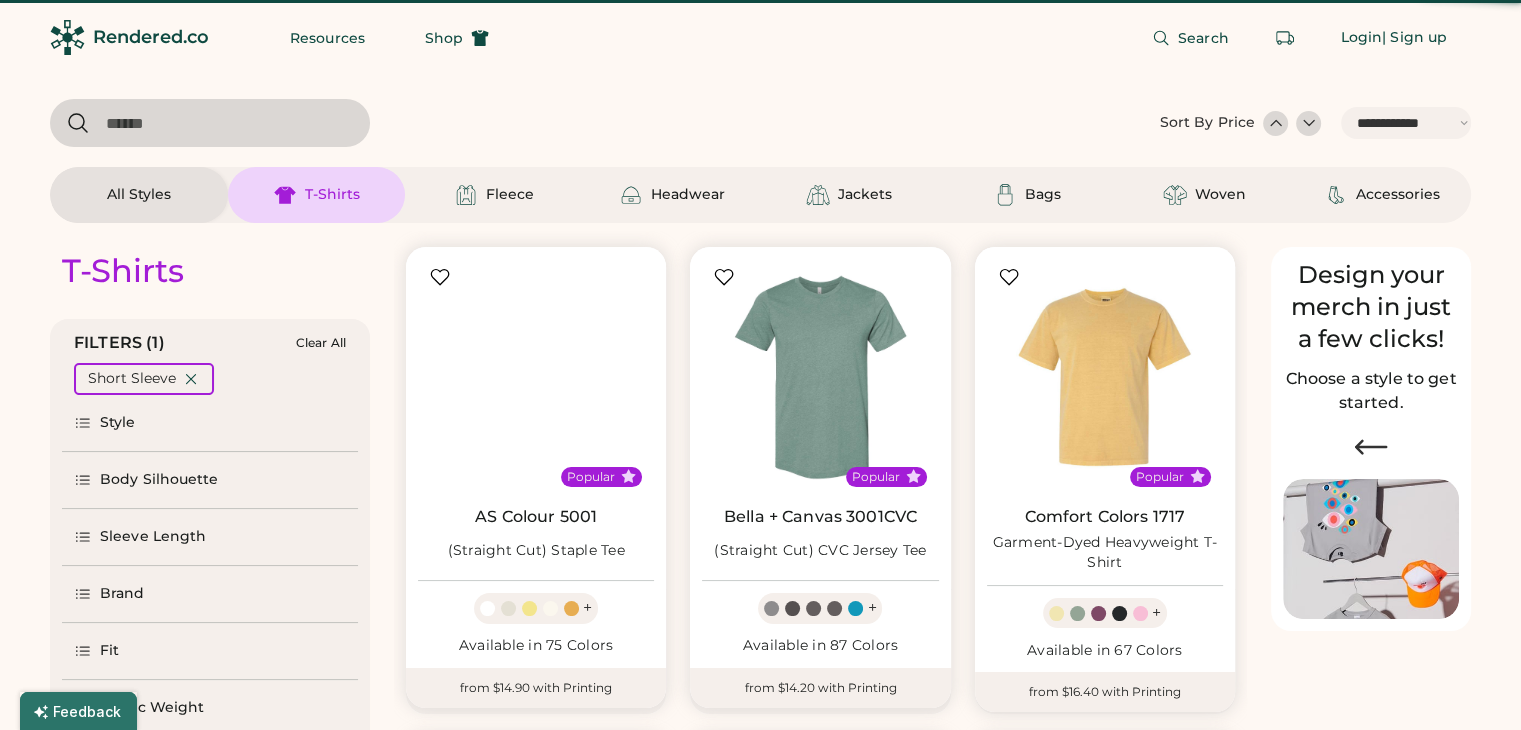 click on "Style" at bounding box center (118, 423) 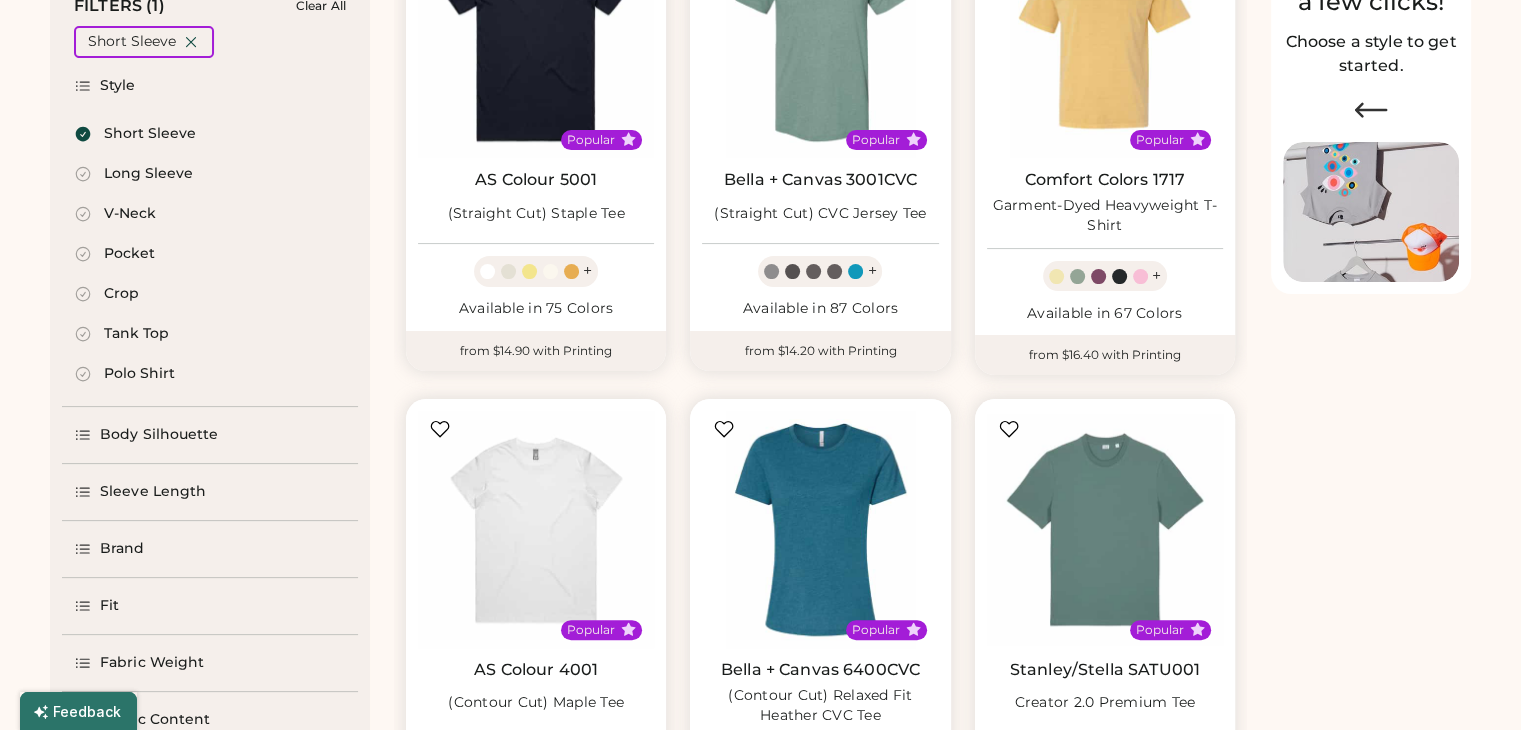 scroll, scrollTop: 400, scrollLeft: 0, axis: vertical 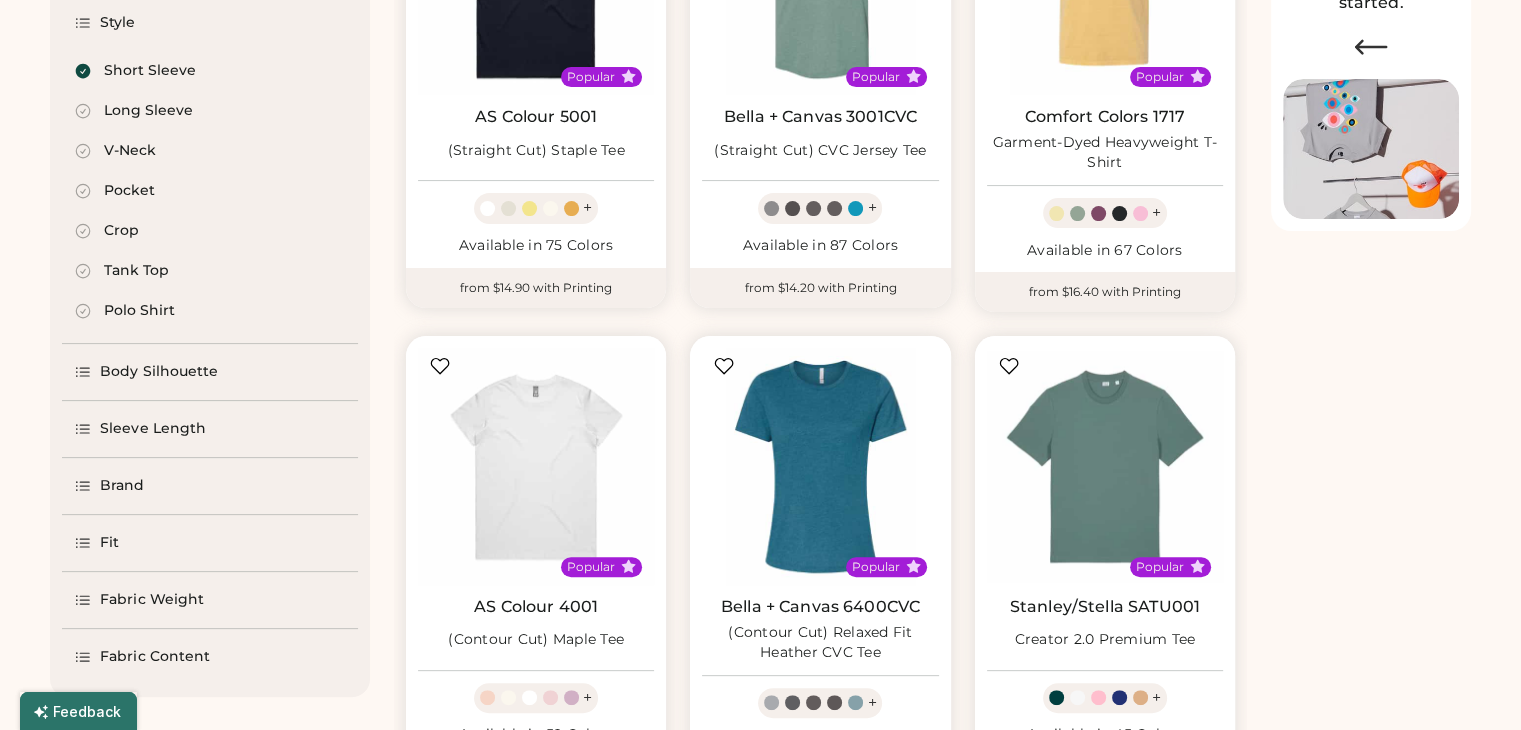 select on "*****" 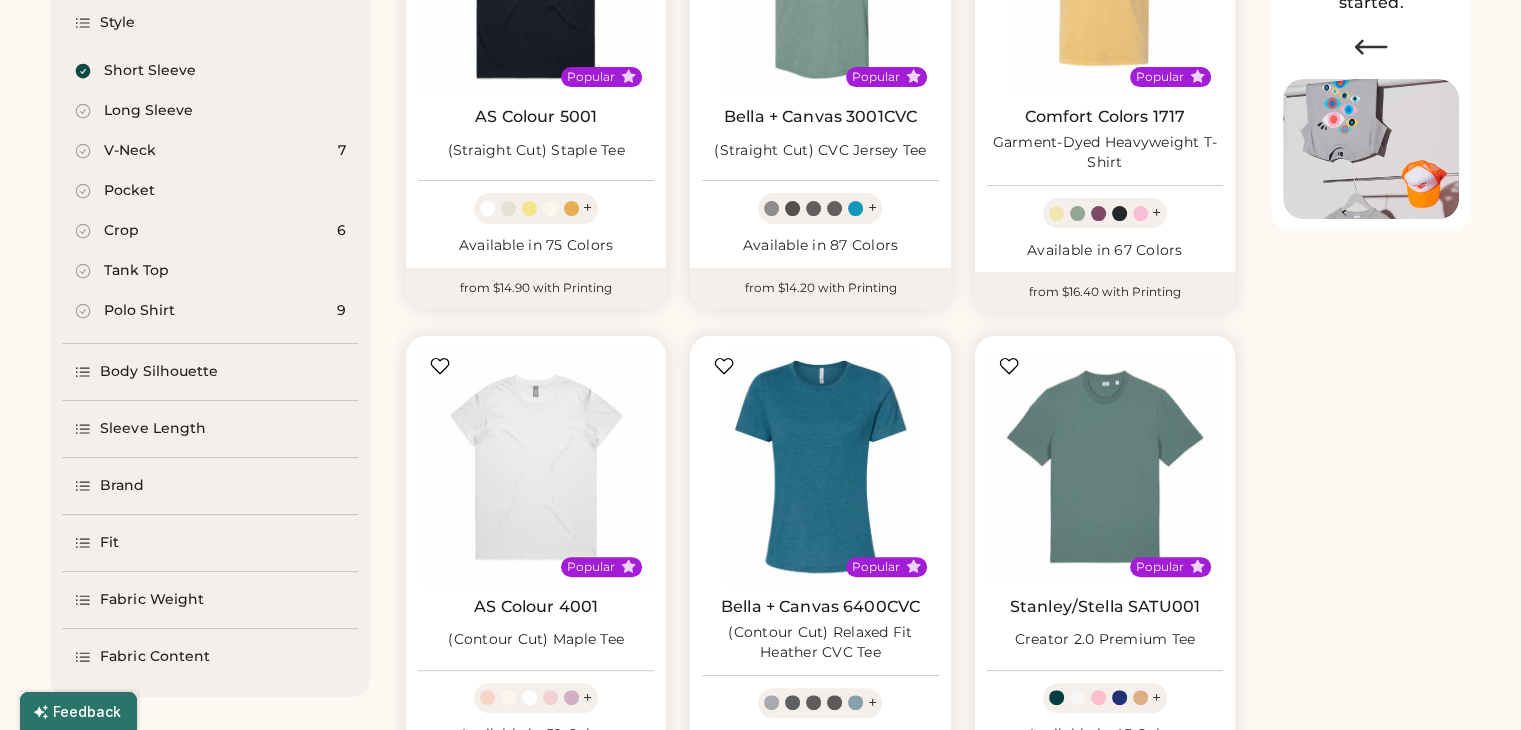 scroll, scrollTop: 0, scrollLeft: 0, axis: both 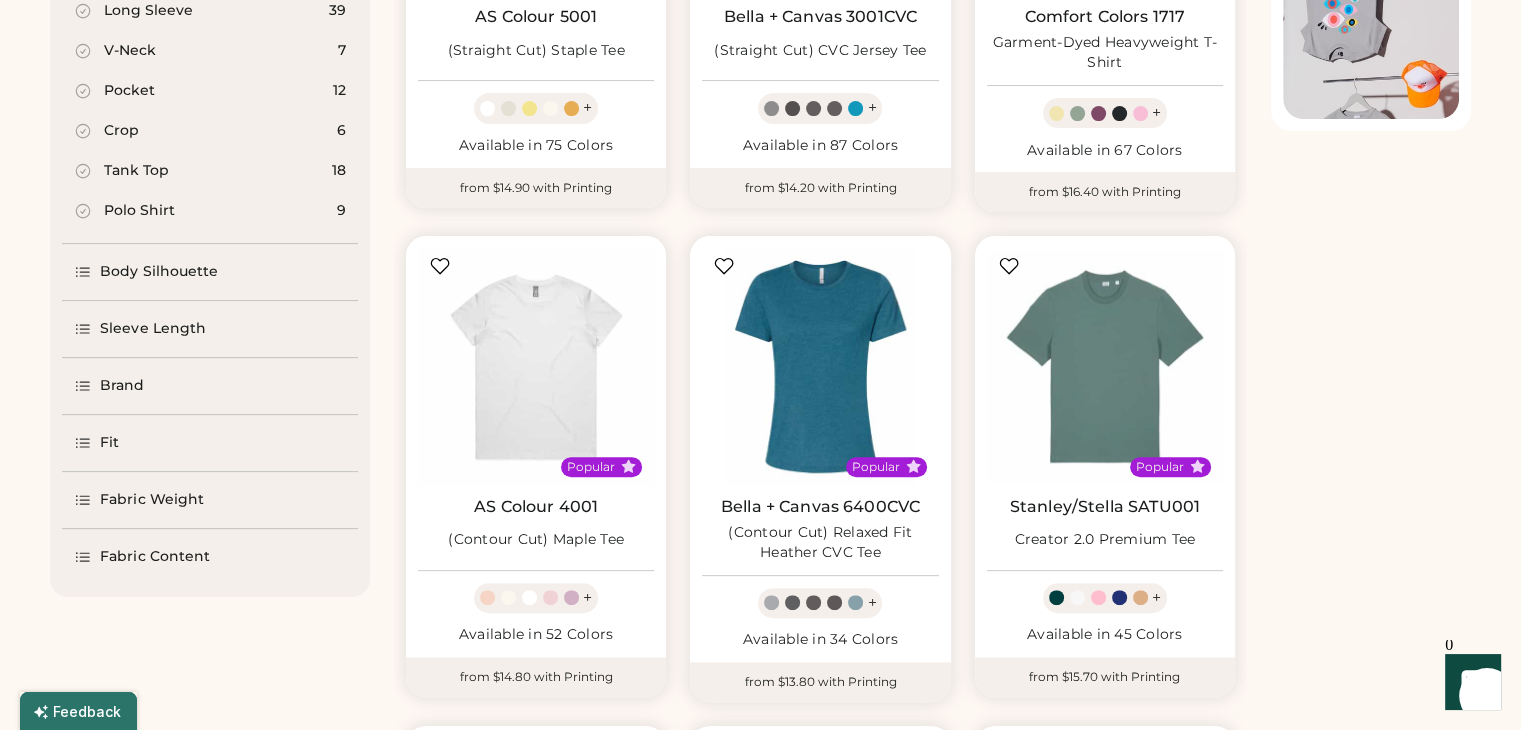 click on "Fabric Weight" at bounding box center [152, 500] 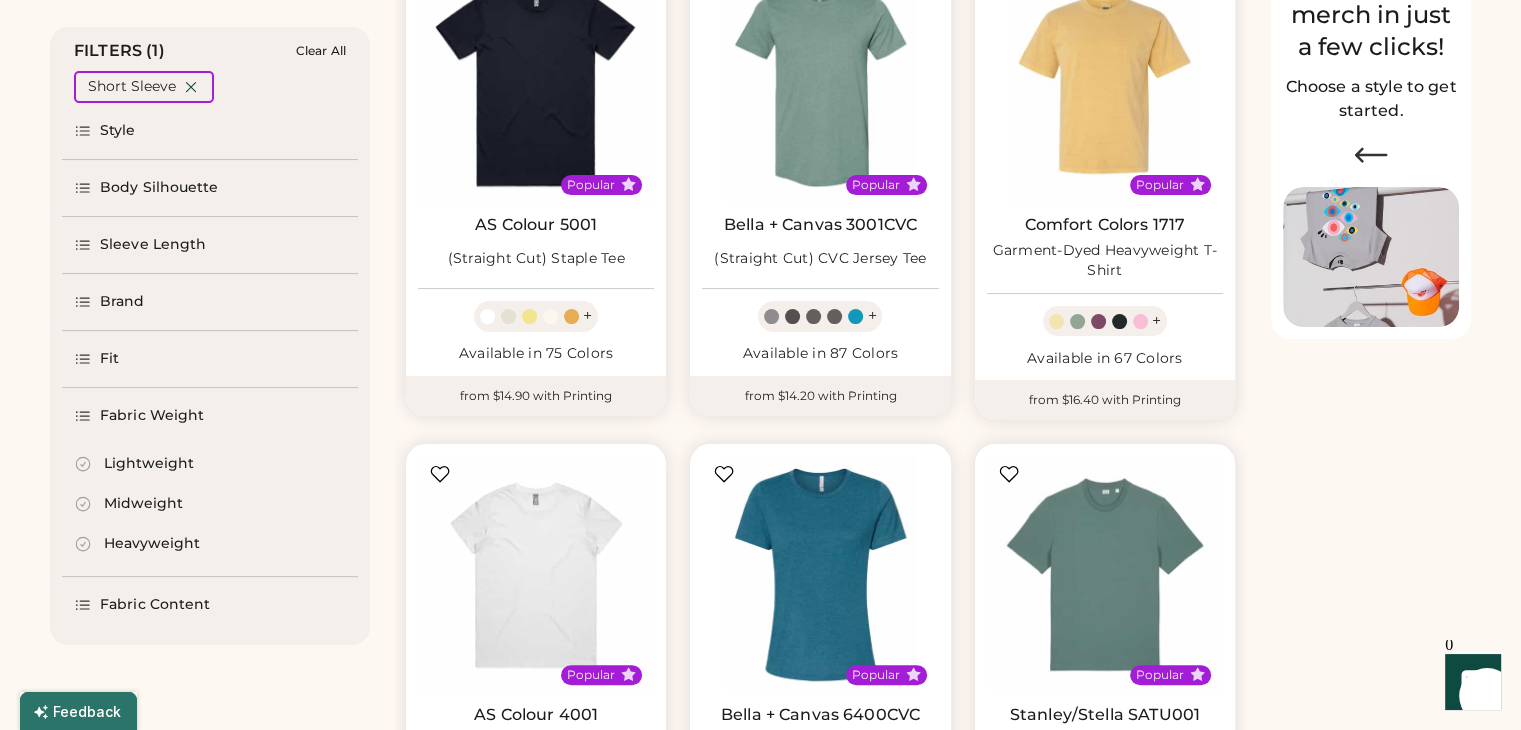 scroll, scrollTop: 408, scrollLeft: 0, axis: vertical 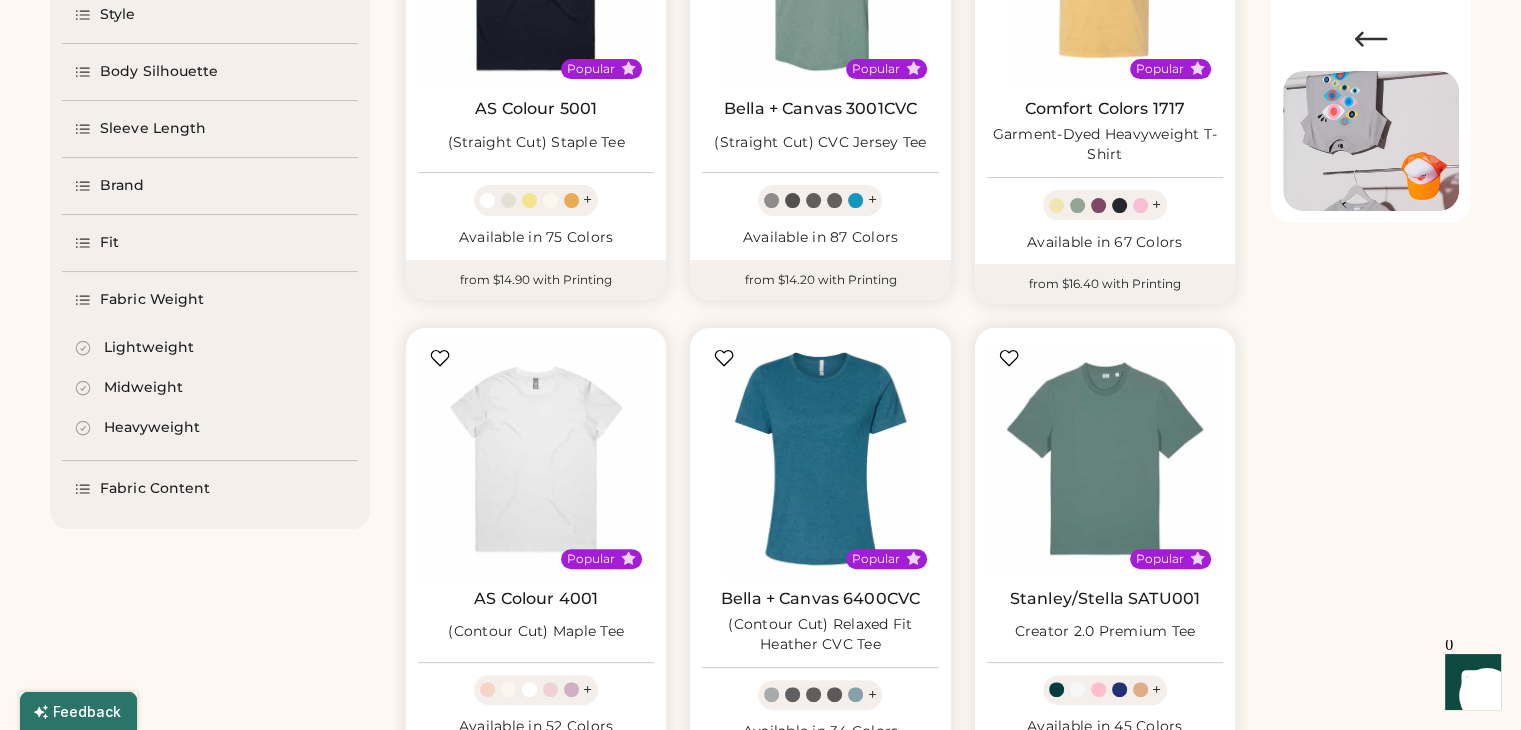click on "Fabric Content" at bounding box center (155, 489) 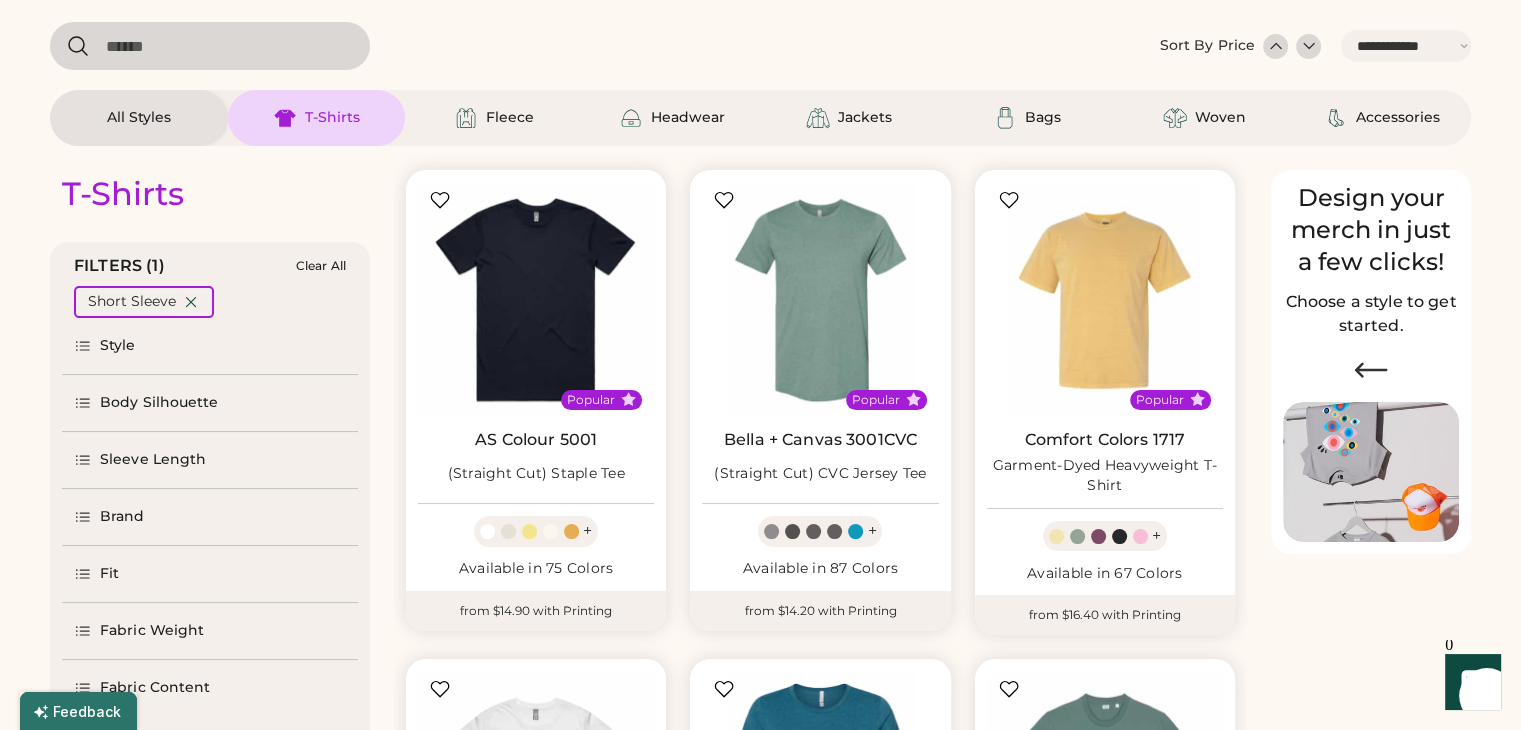scroll, scrollTop: 8, scrollLeft: 0, axis: vertical 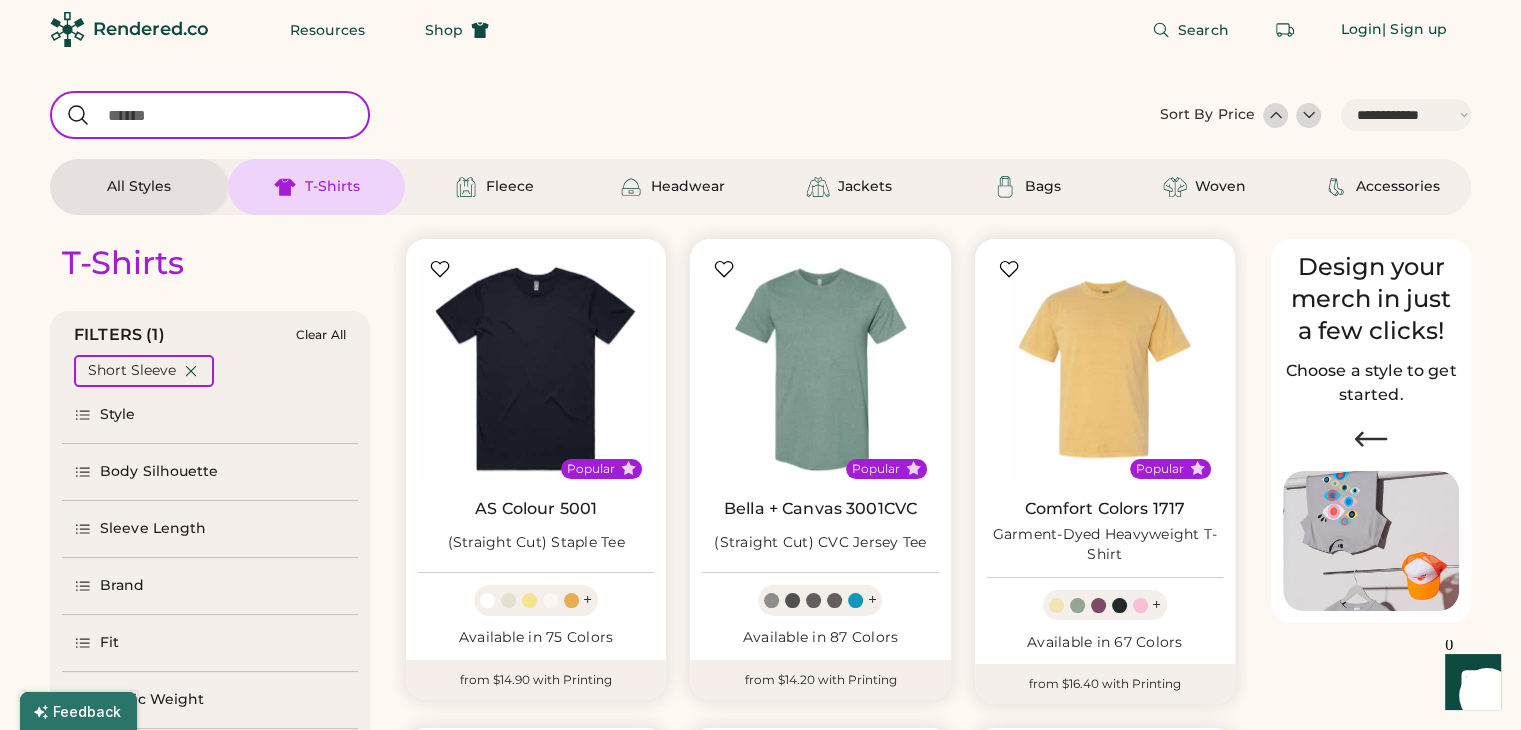 click at bounding box center (210, 115) 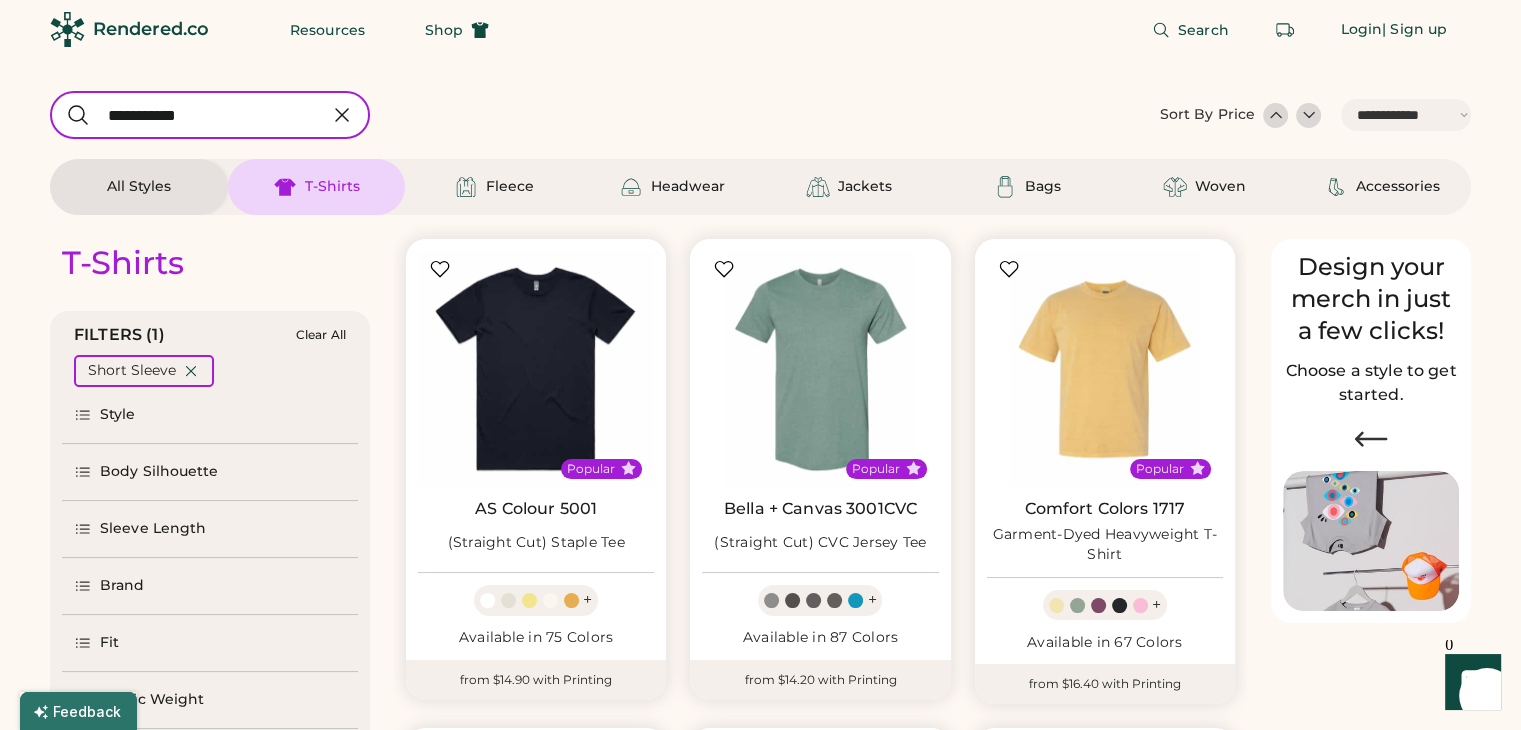 type on "**********" 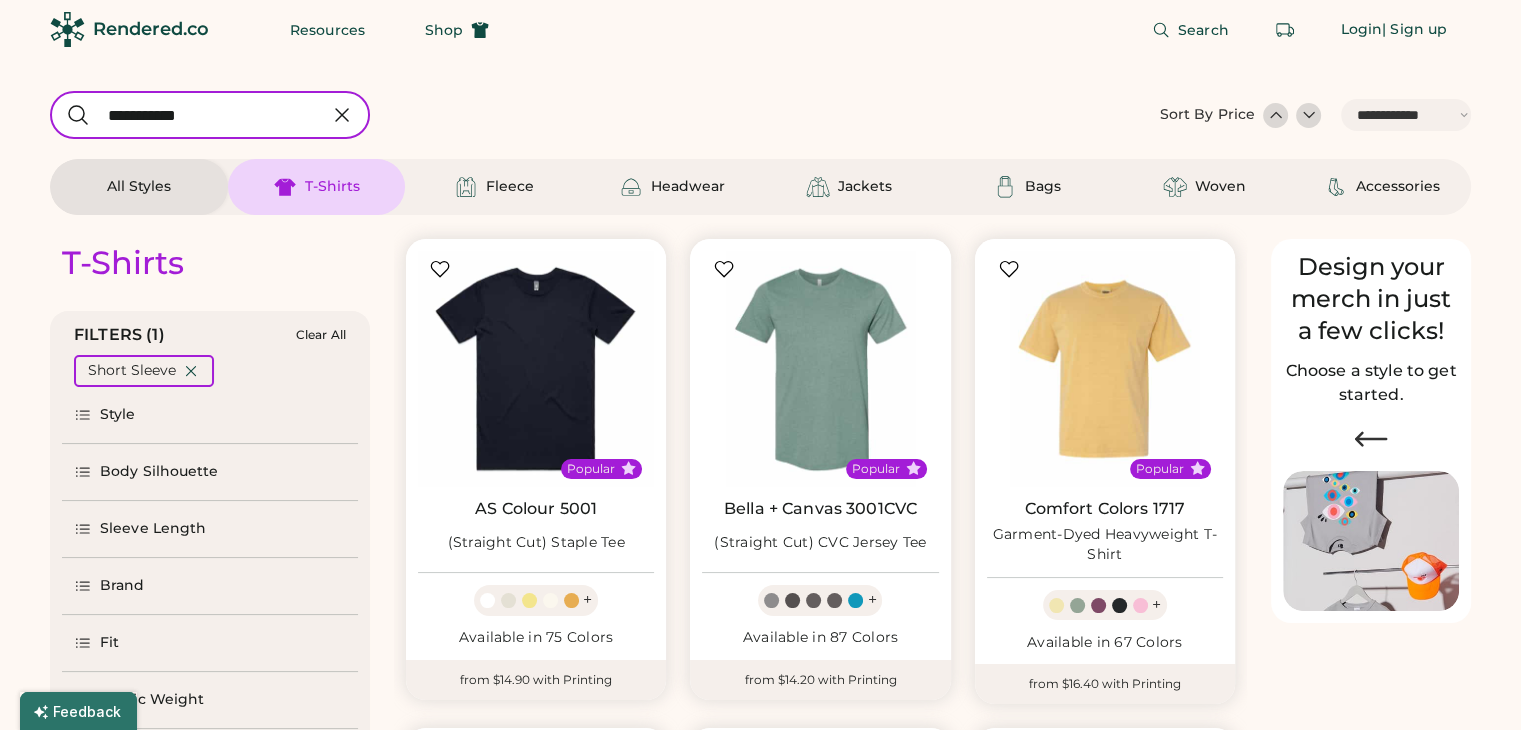 scroll, scrollTop: 0, scrollLeft: 0, axis: both 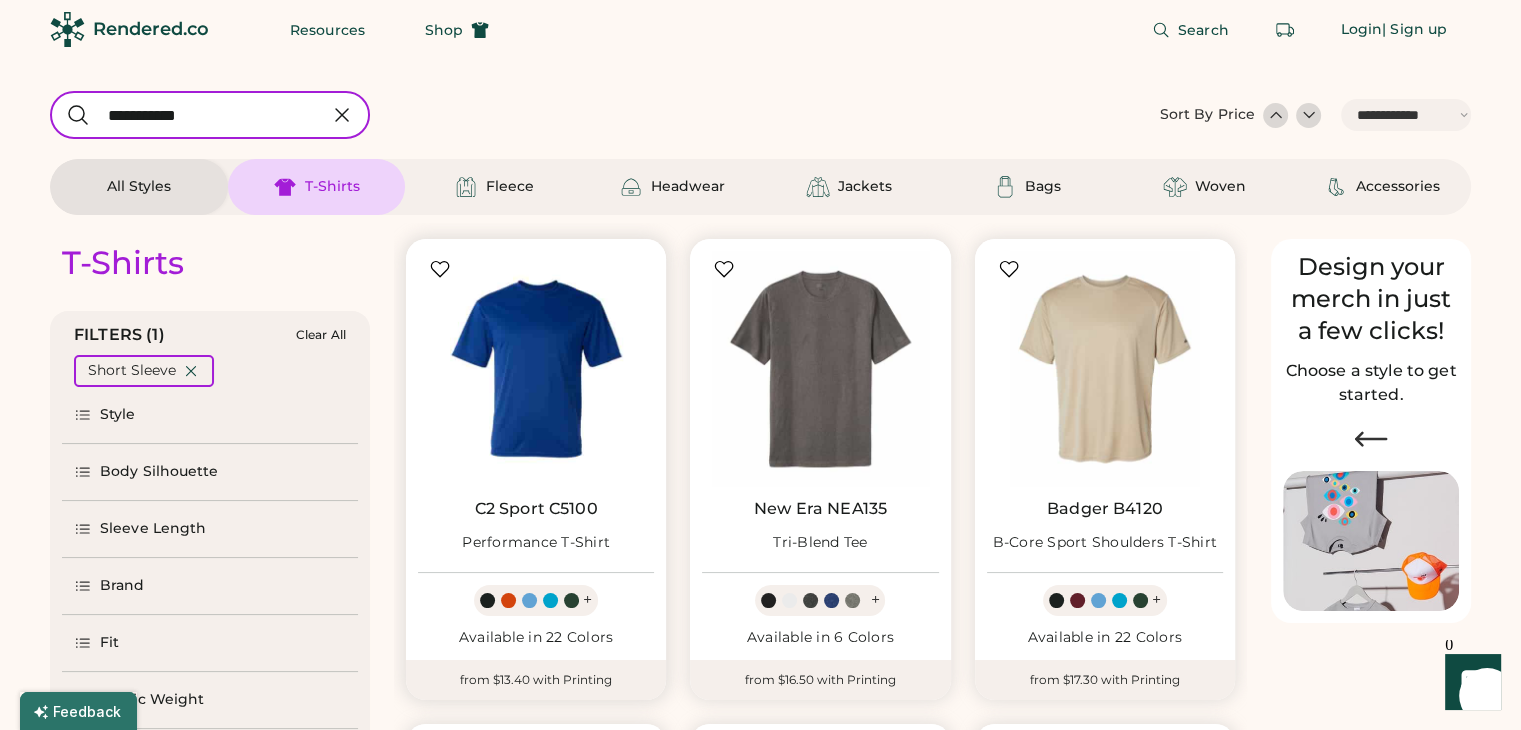 click at bounding box center (536, 369) 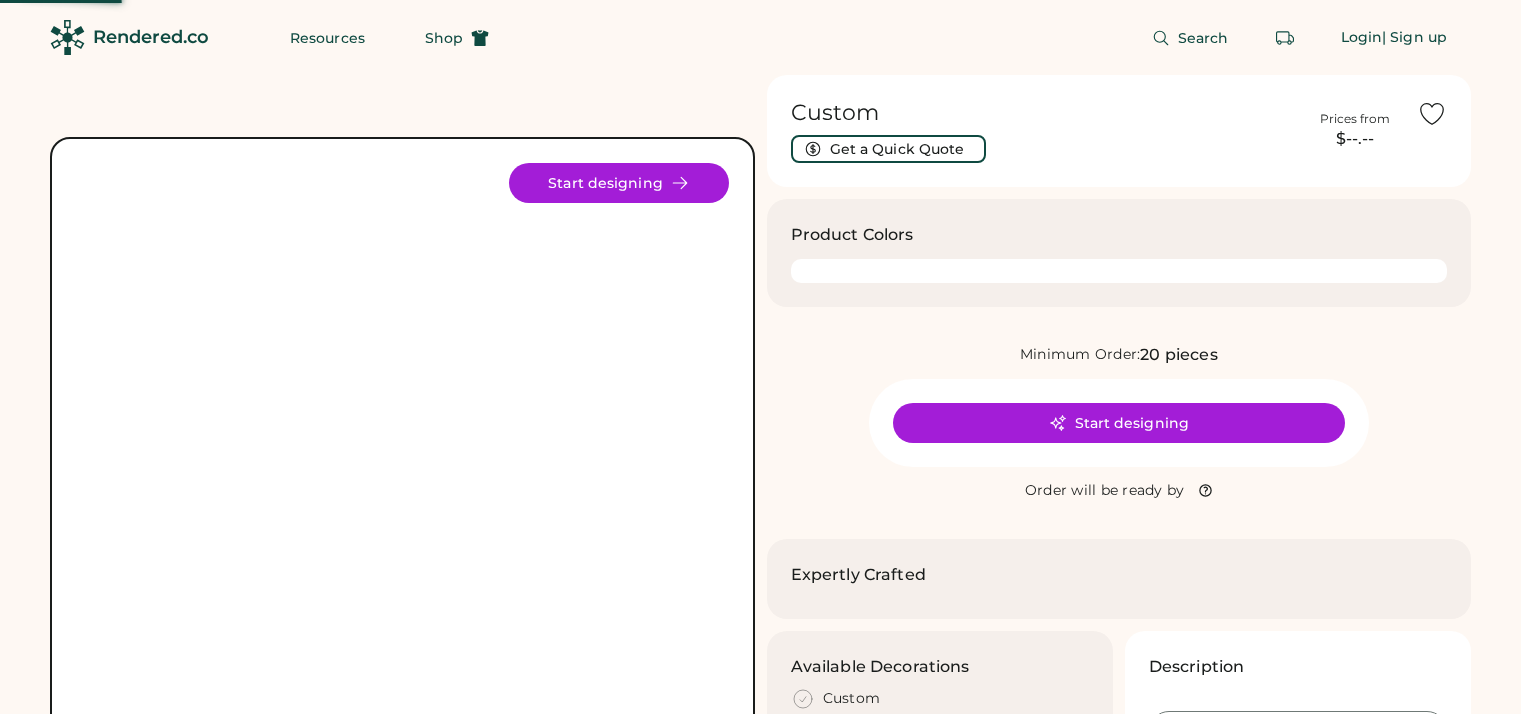 scroll, scrollTop: 0, scrollLeft: 0, axis: both 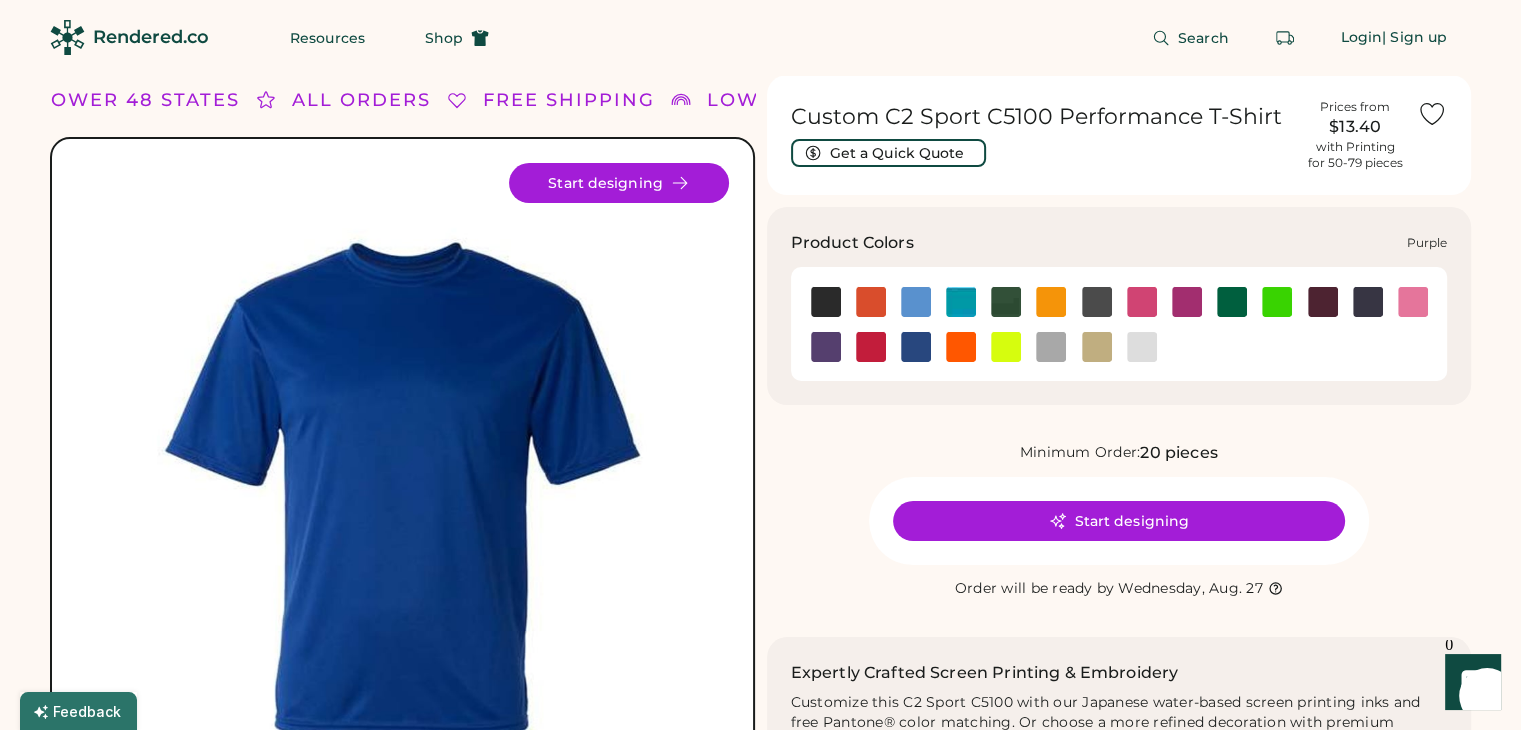 drag, startPoint x: 805, startPoint y: 340, endPoint x: 833, endPoint y: 341, distance: 28.01785 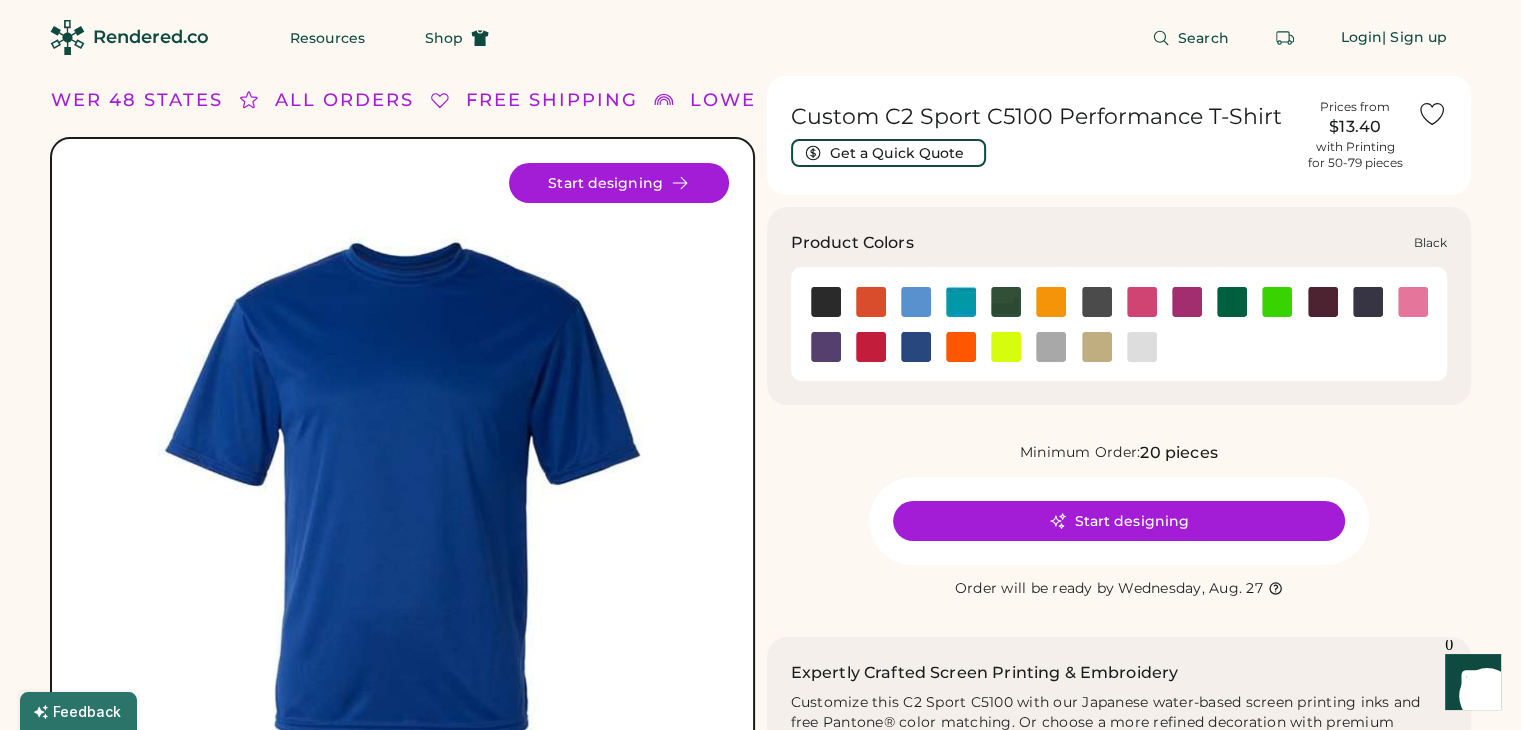 click 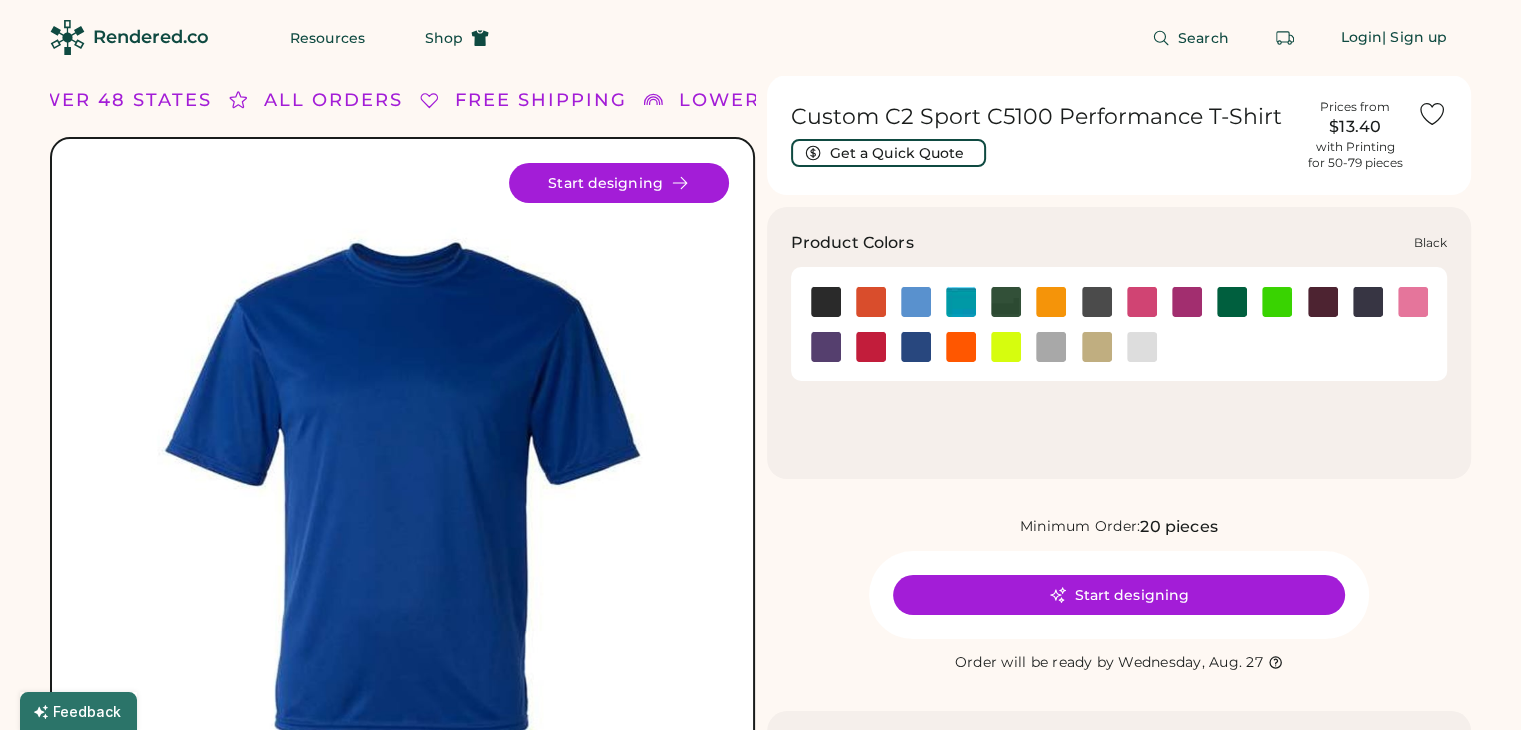 scroll, scrollTop: 0, scrollLeft: 0, axis: both 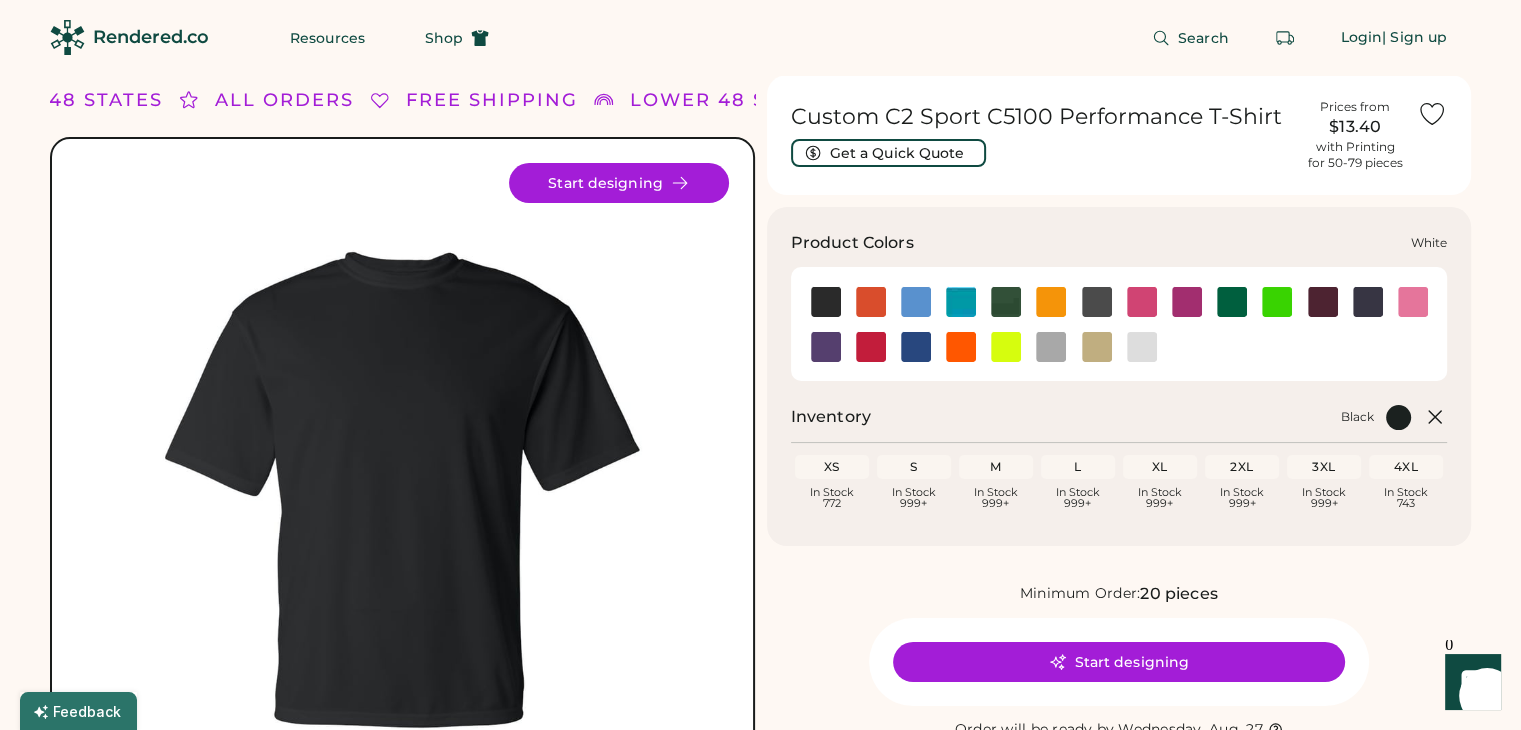 click at bounding box center (1141, 346) 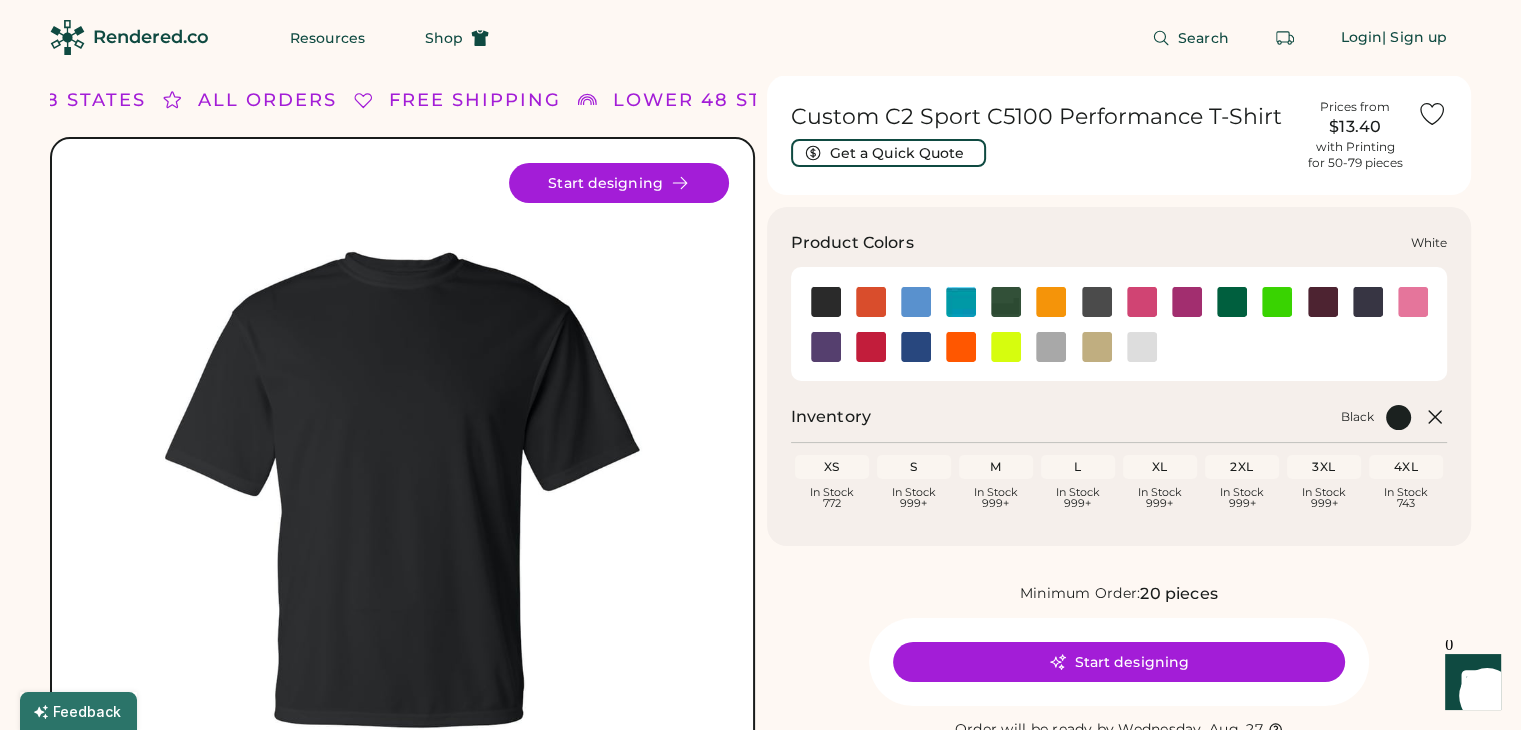 click 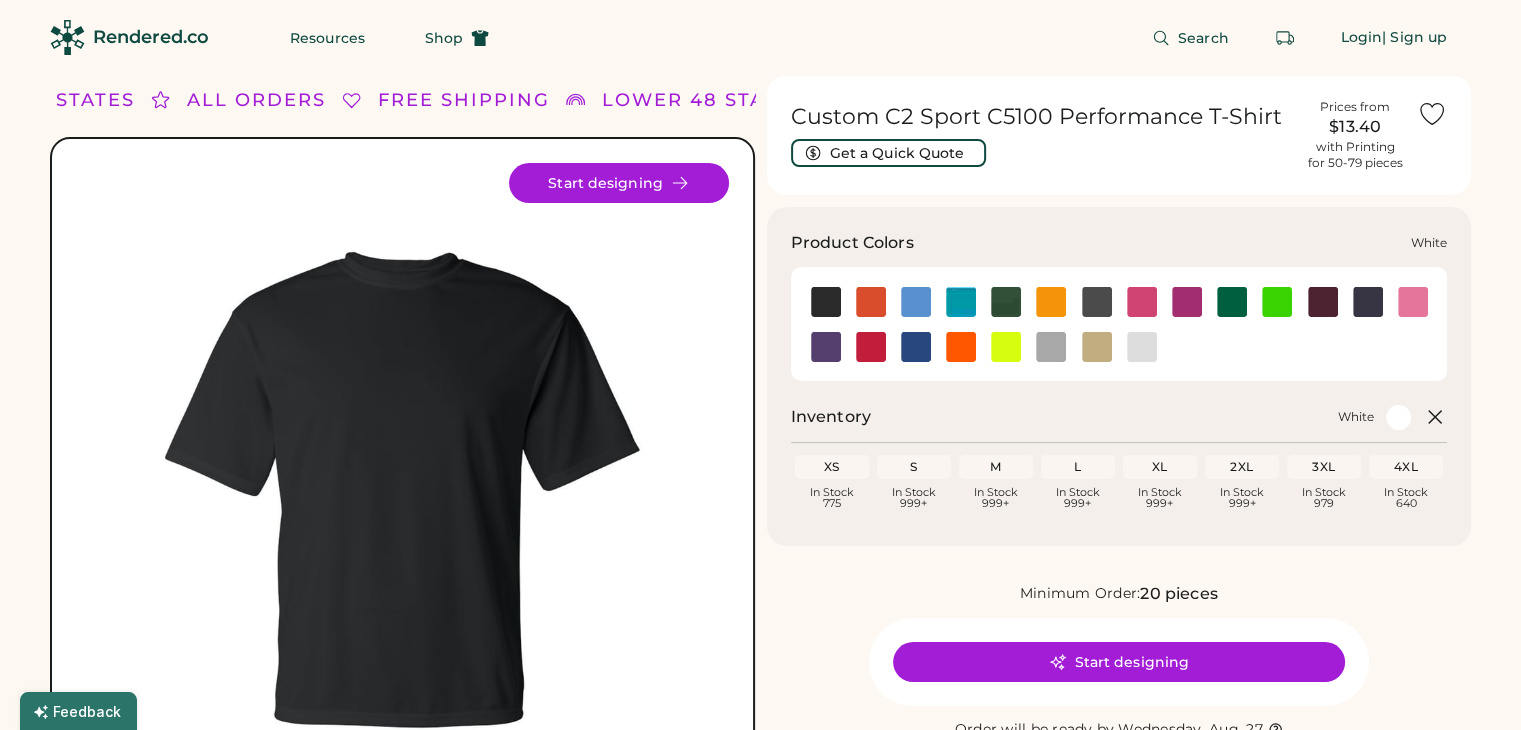 scroll, scrollTop: 0, scrollLeft: 0, axis: both 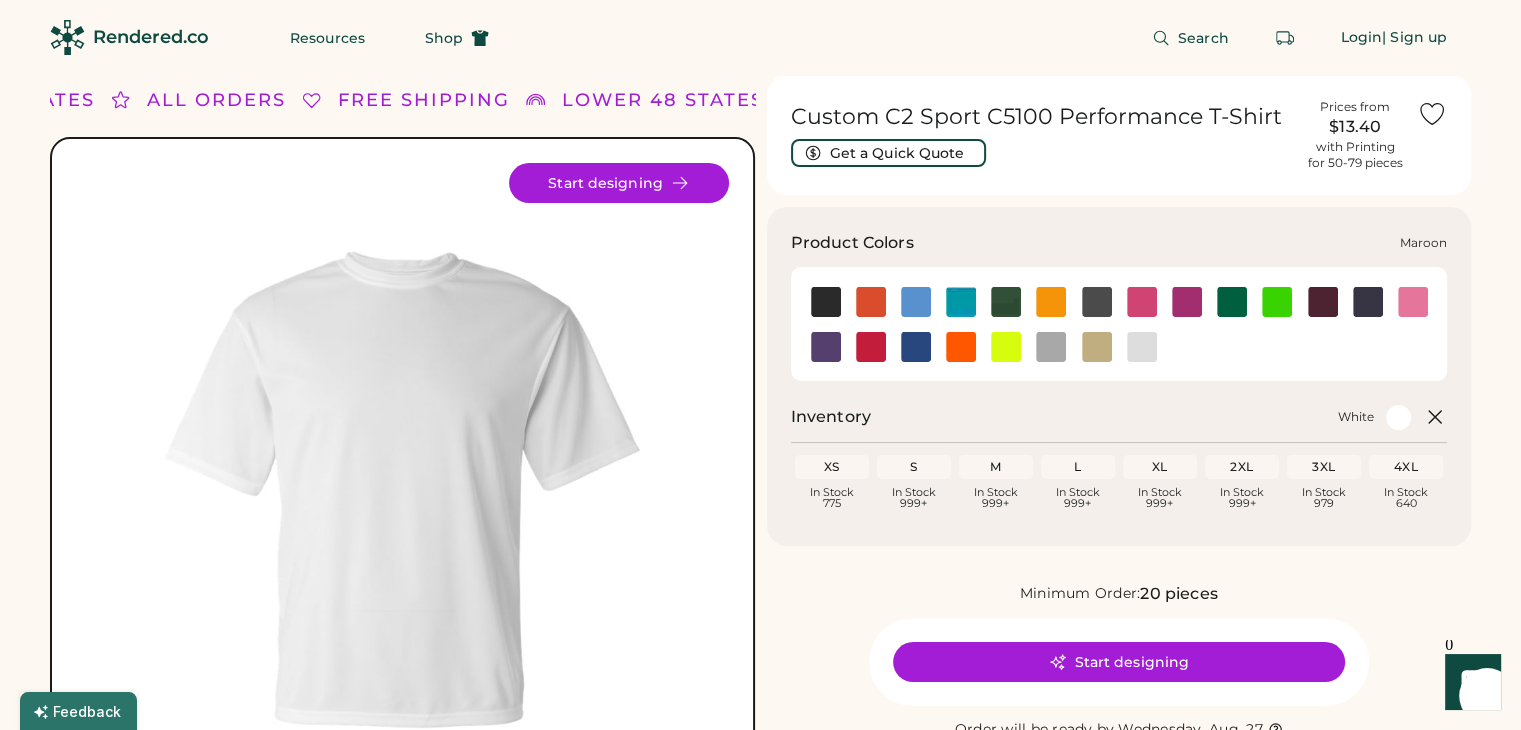click 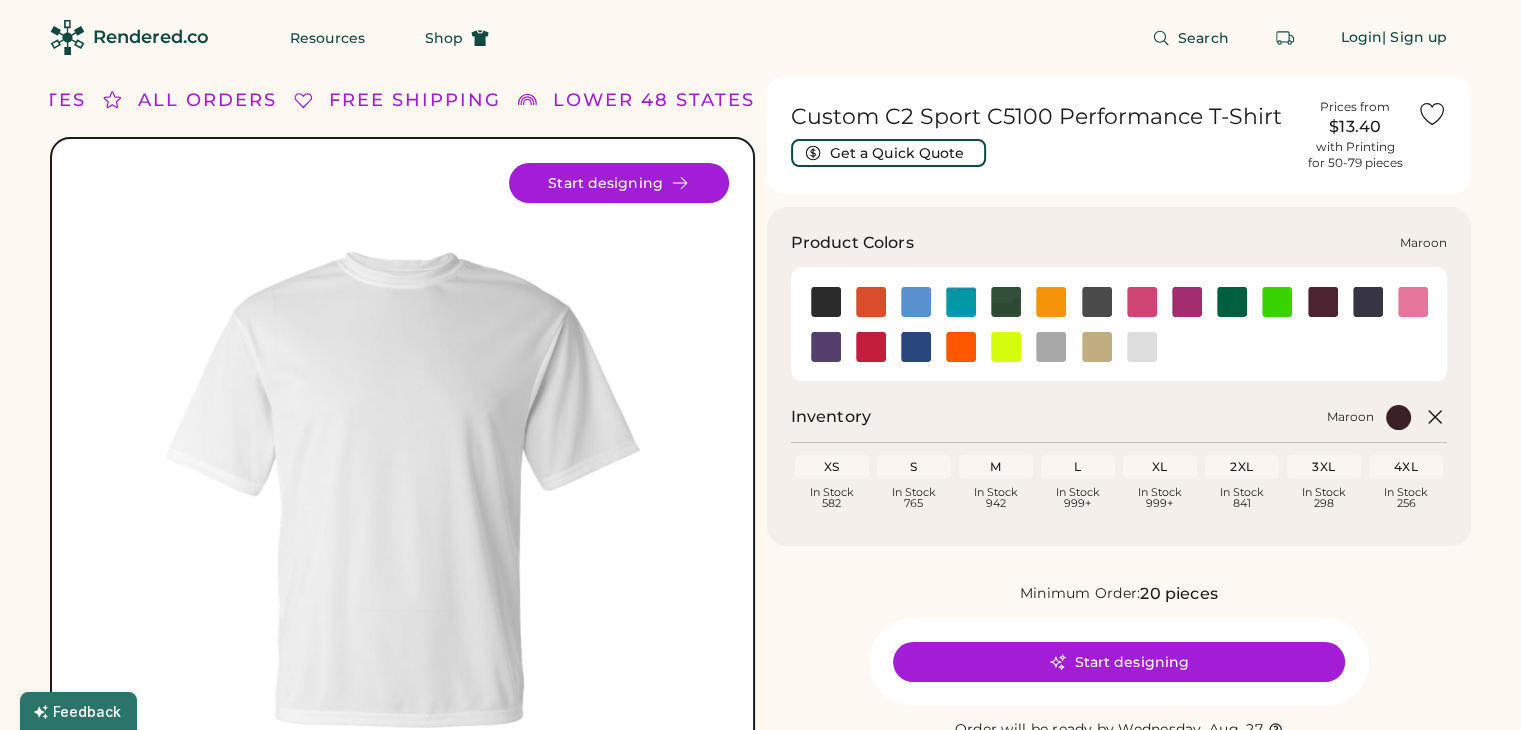 scroll, scrollTop: 0, scrollLeft: 0, axis: both 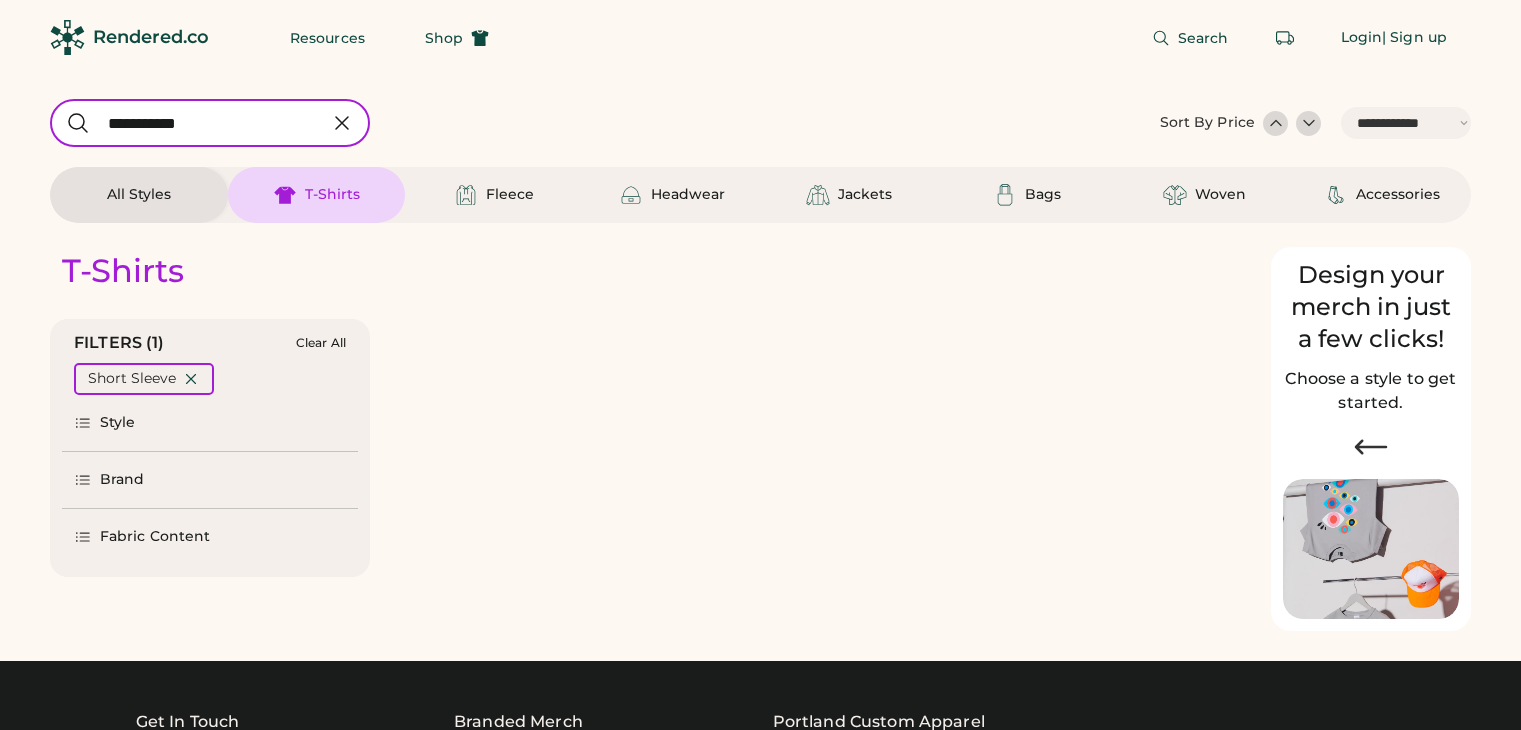 select on "*****" 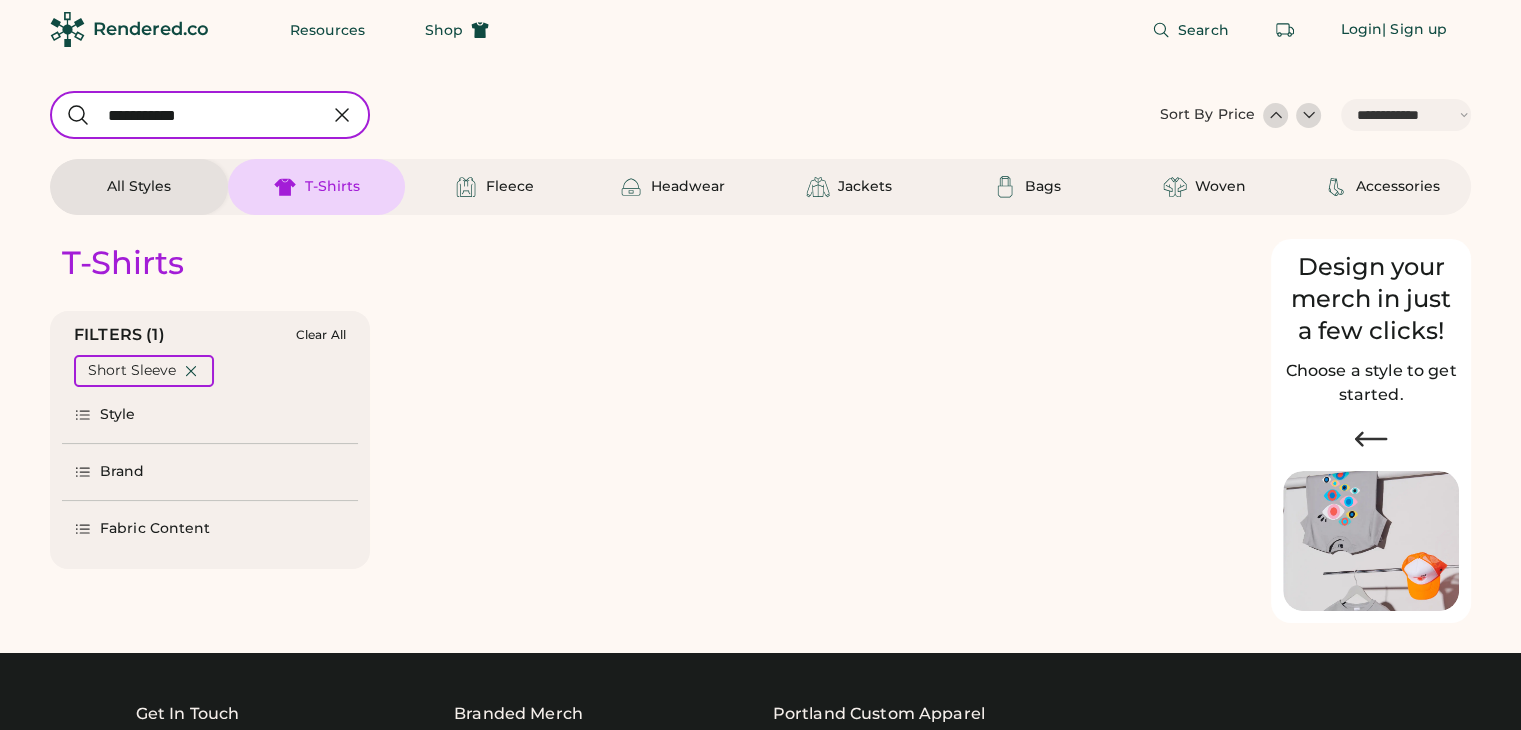 scroll, scrollTop: 0, scrollLeft: 0, axis: both 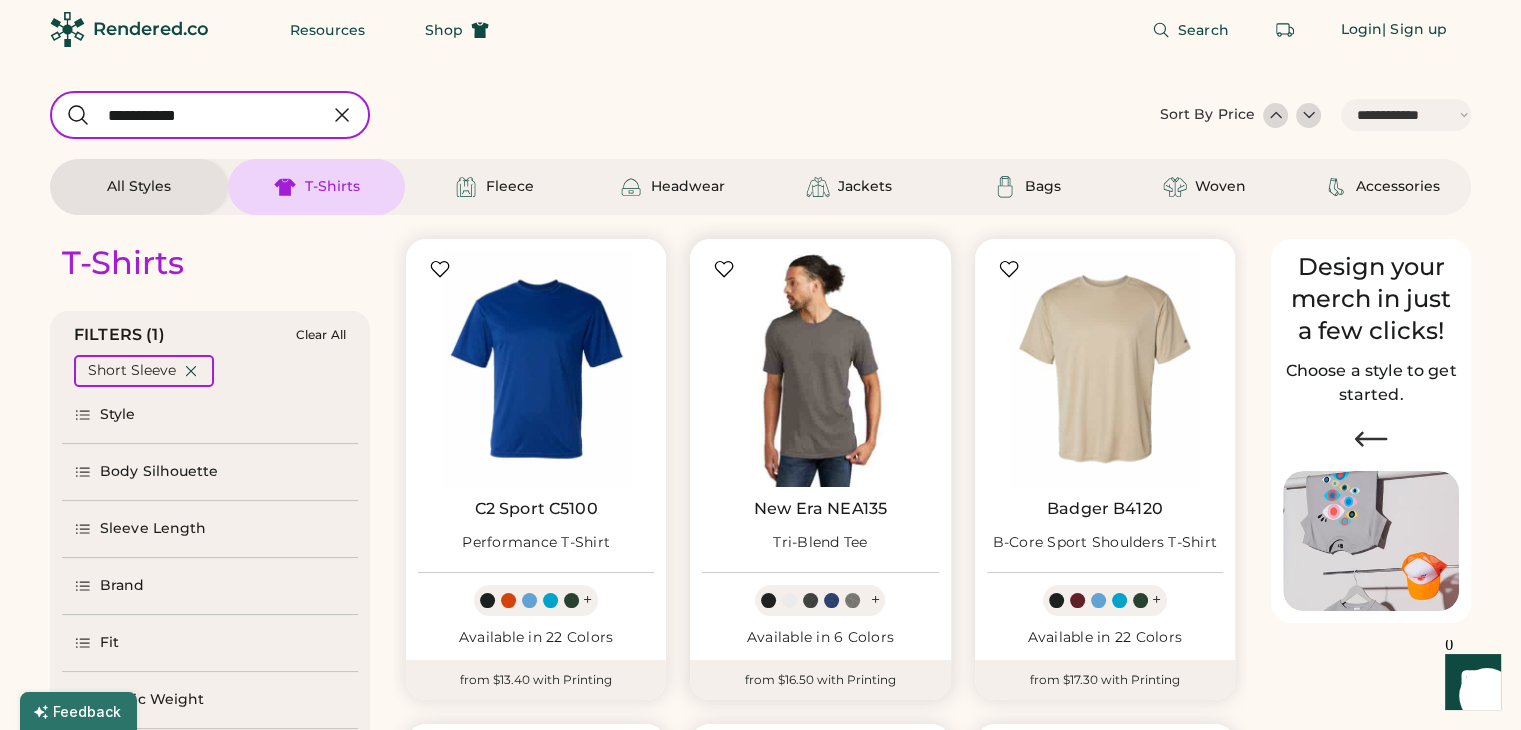 click at bounding box center [820, 369] 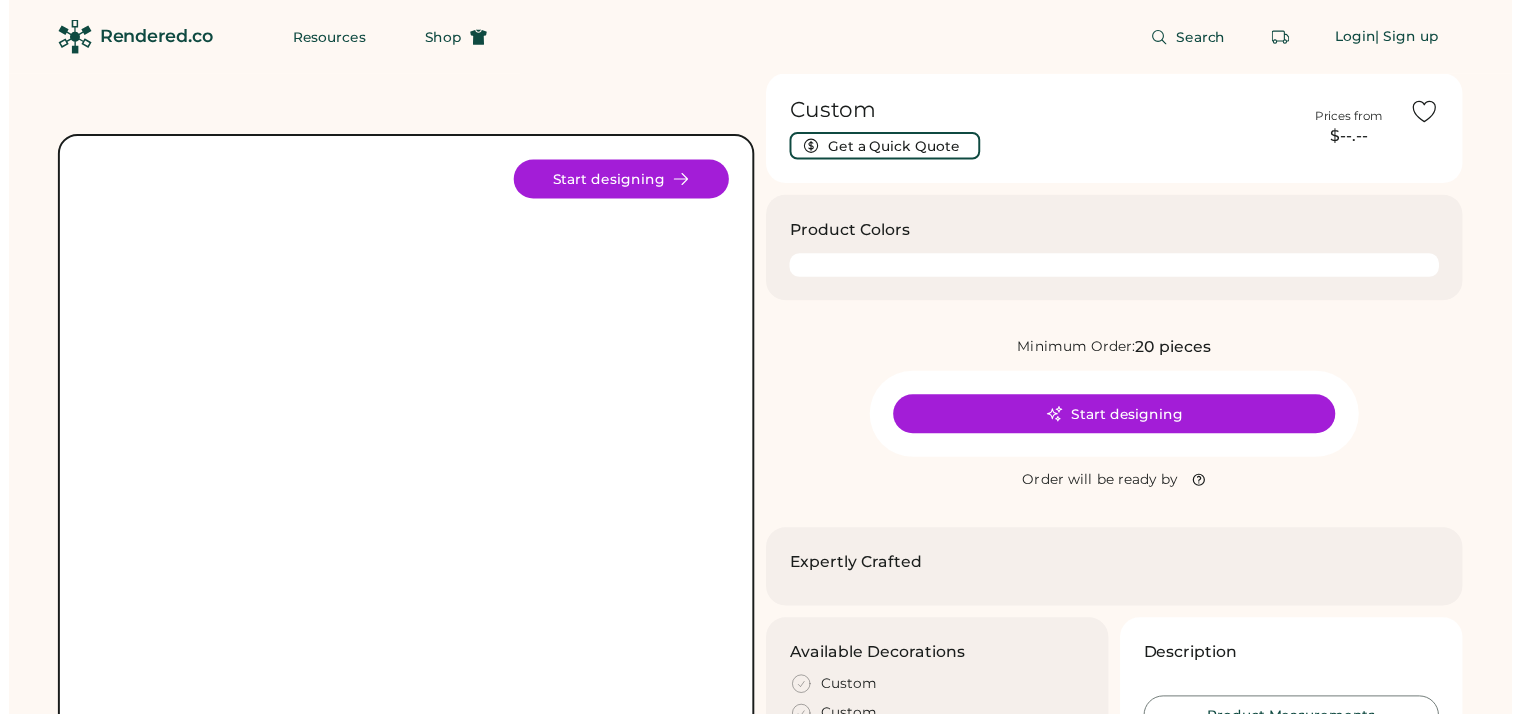 scroll, scrollTop: 0, scrollLeft: 0, axis: both 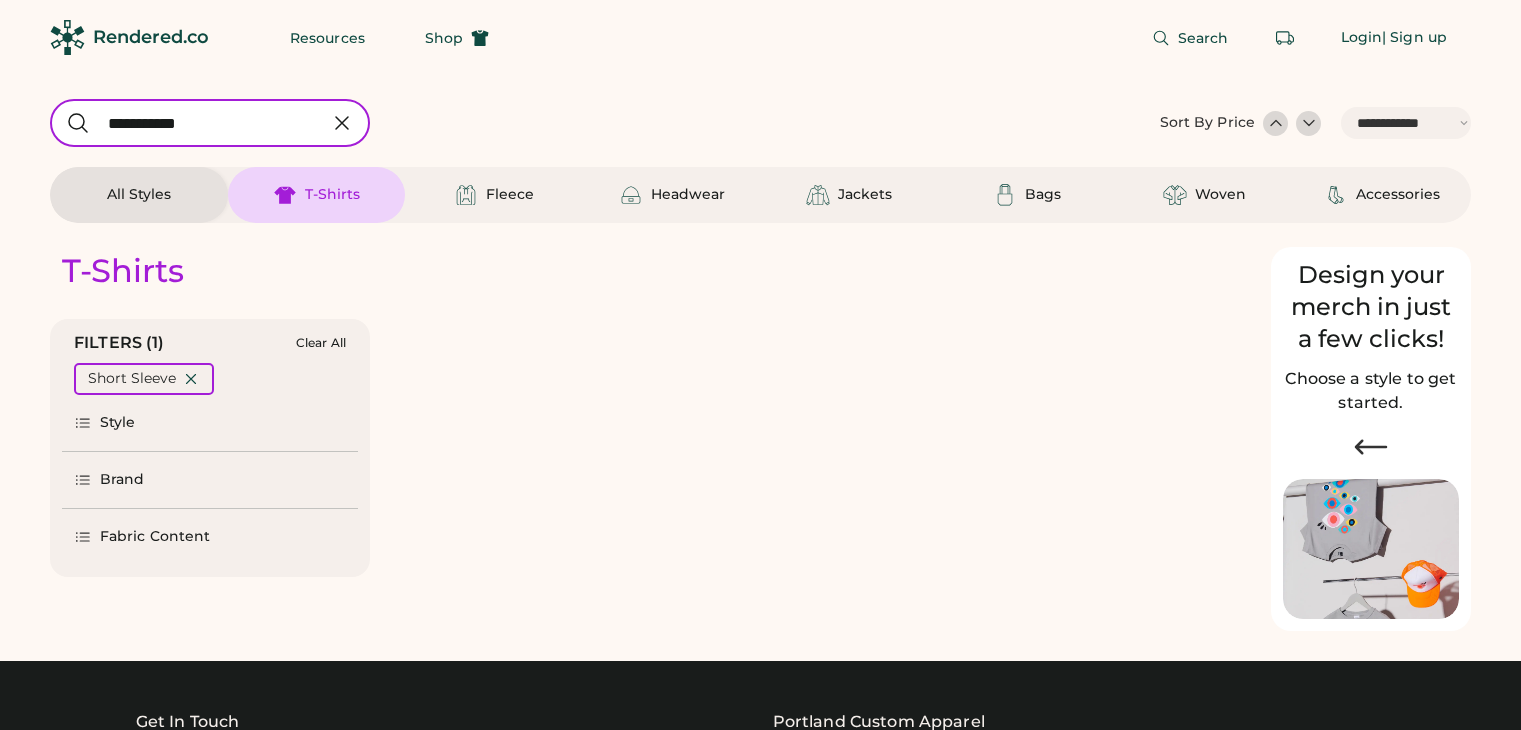 select on "*****" 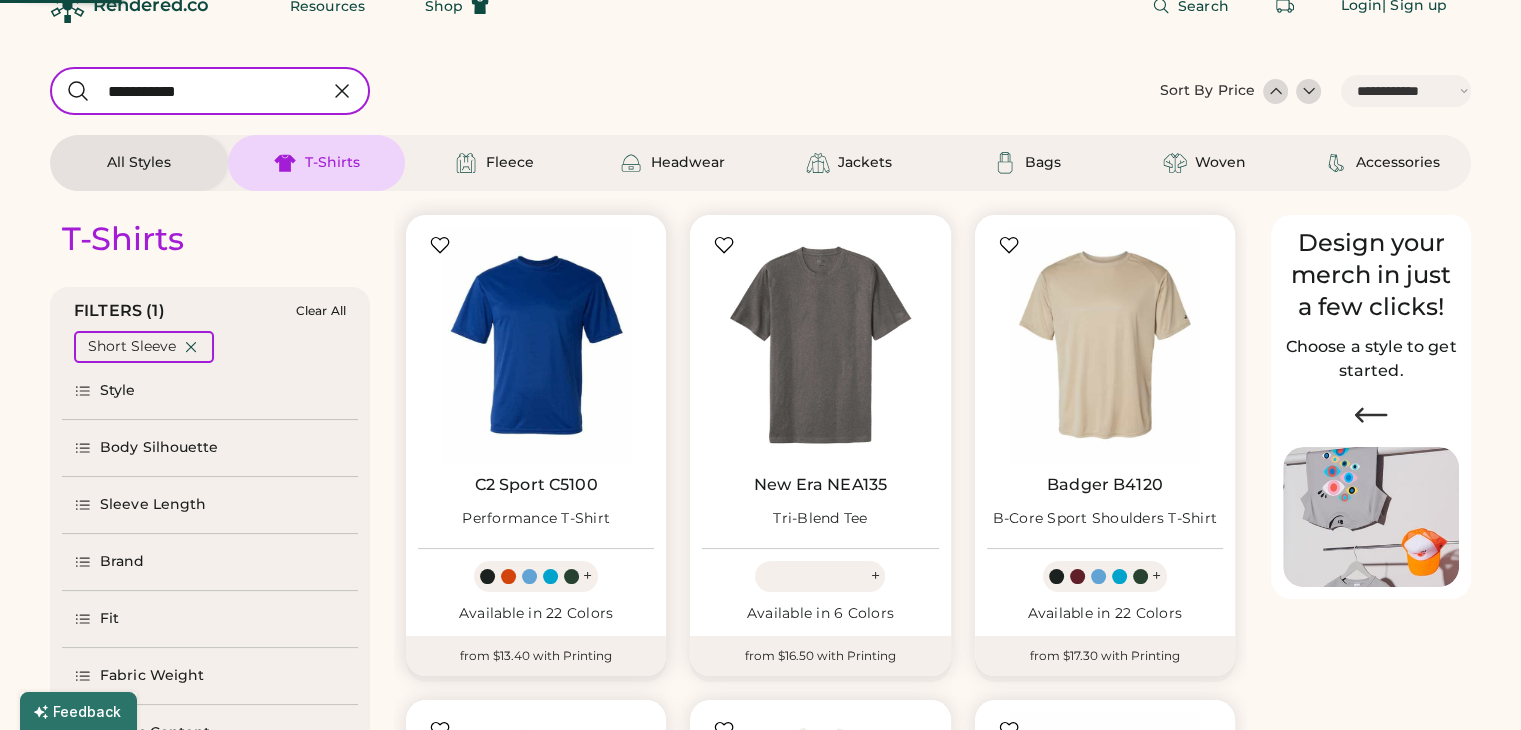 scroll, scrollTop: 32, scrollLeft: 0, axis: vertical 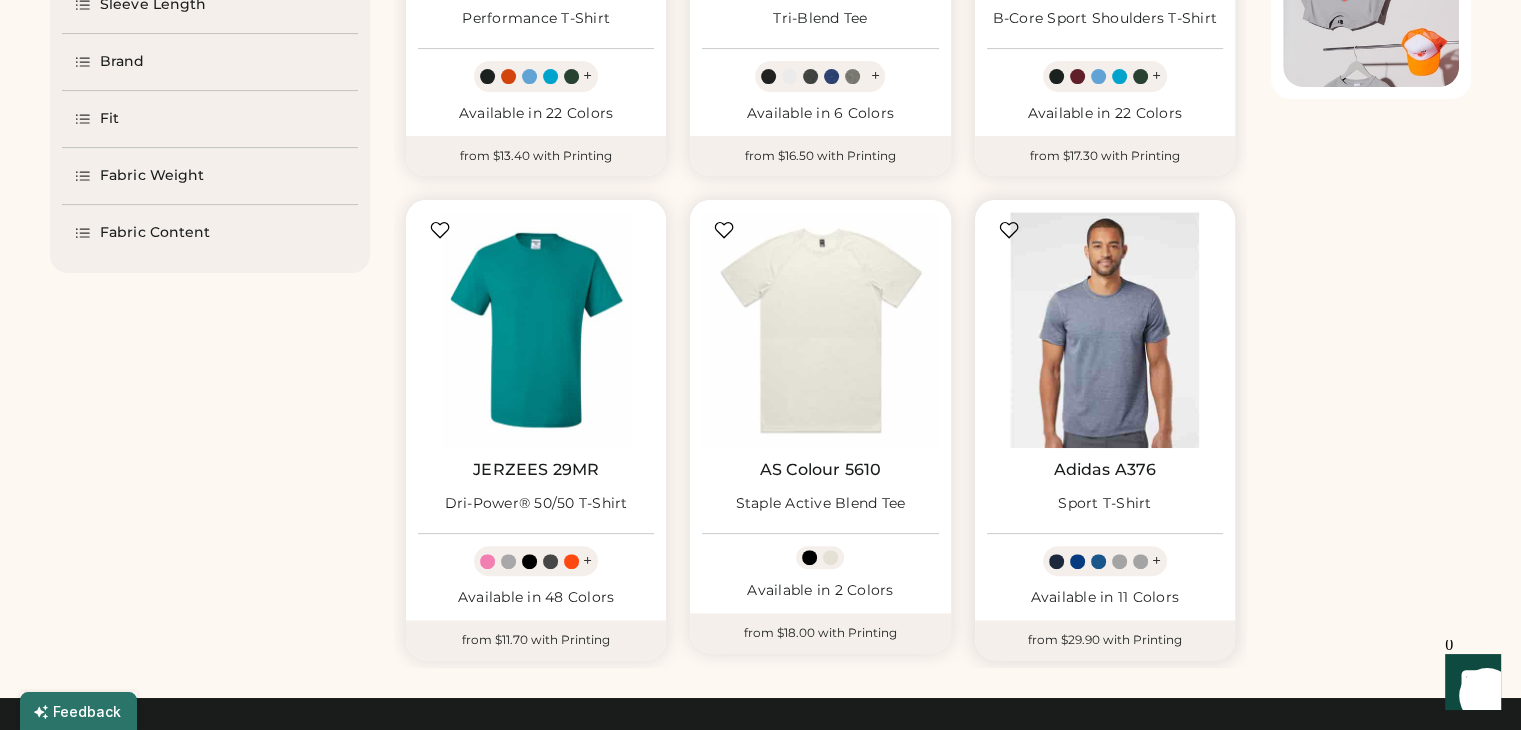 click at bounding box center (1105, 330) 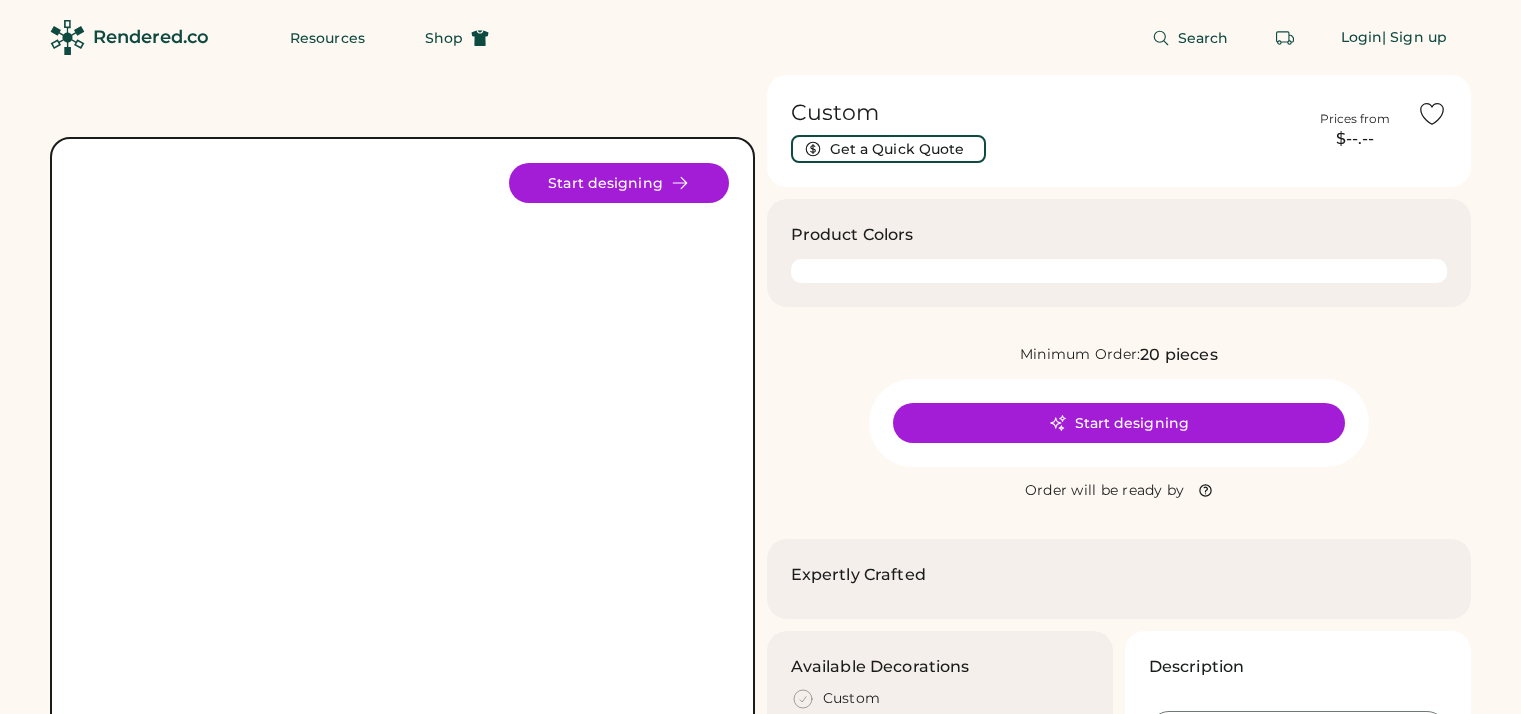 scroll, scrollTop: 0, scrollLeft: 0, axis: both 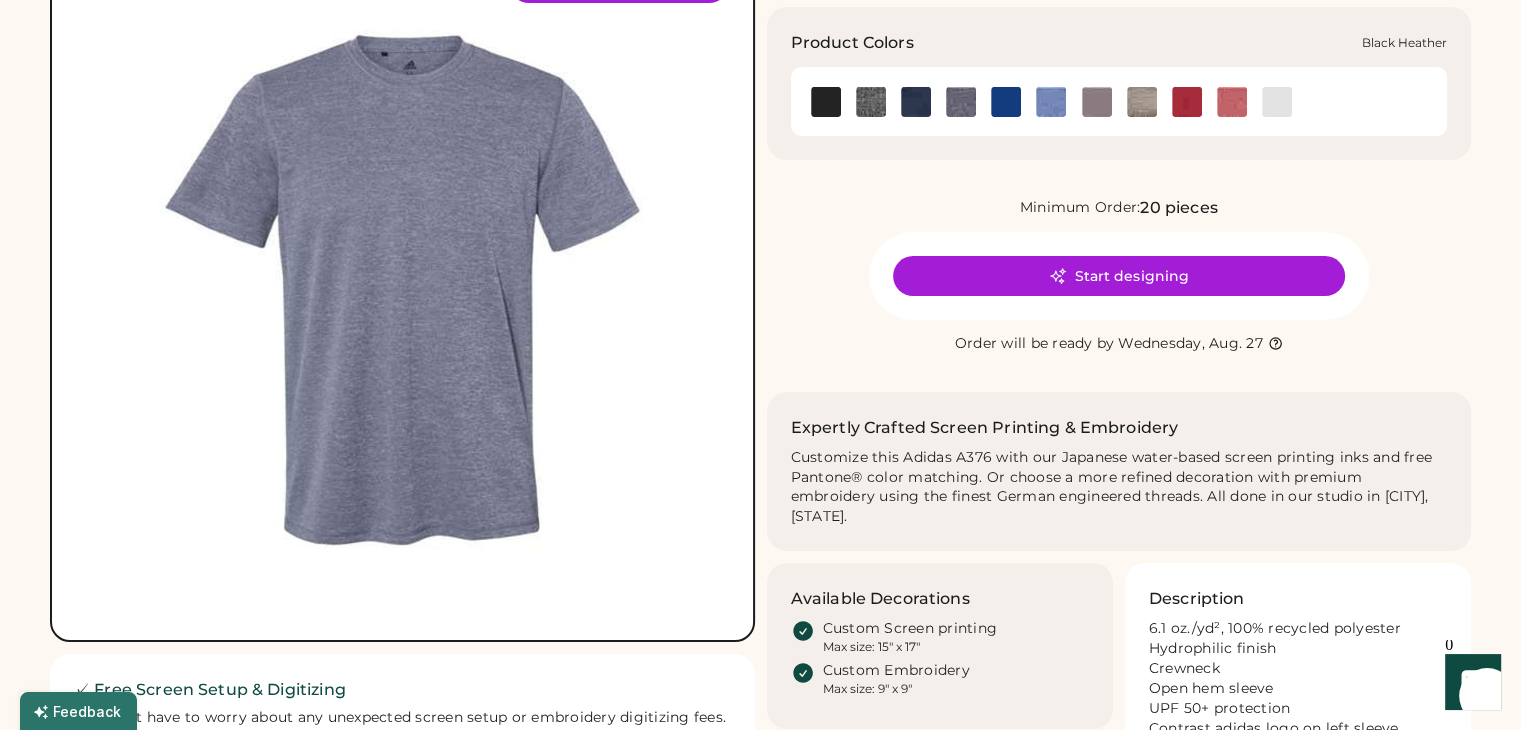click 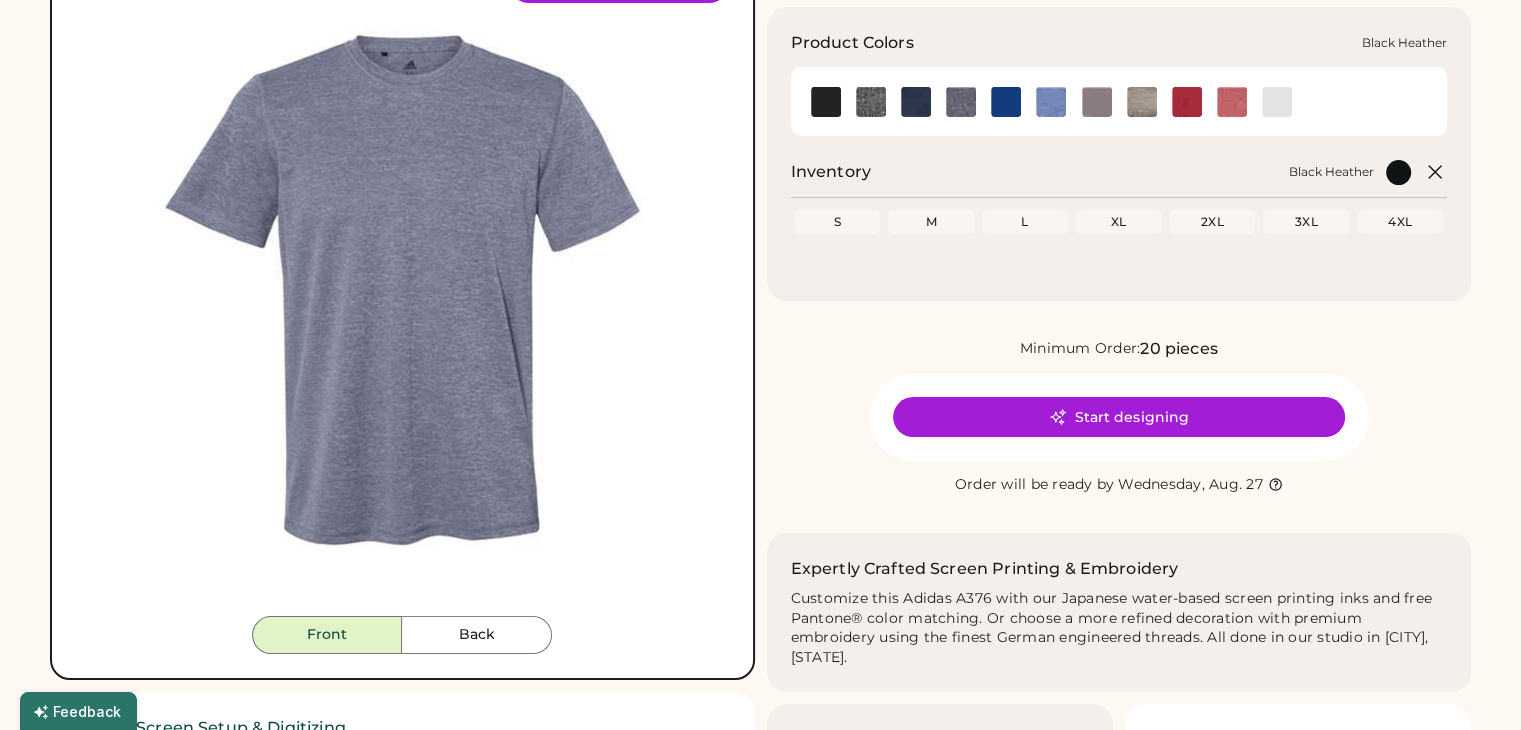 scroll, scrollTop: 0, scrollLeft: 0, axis: both 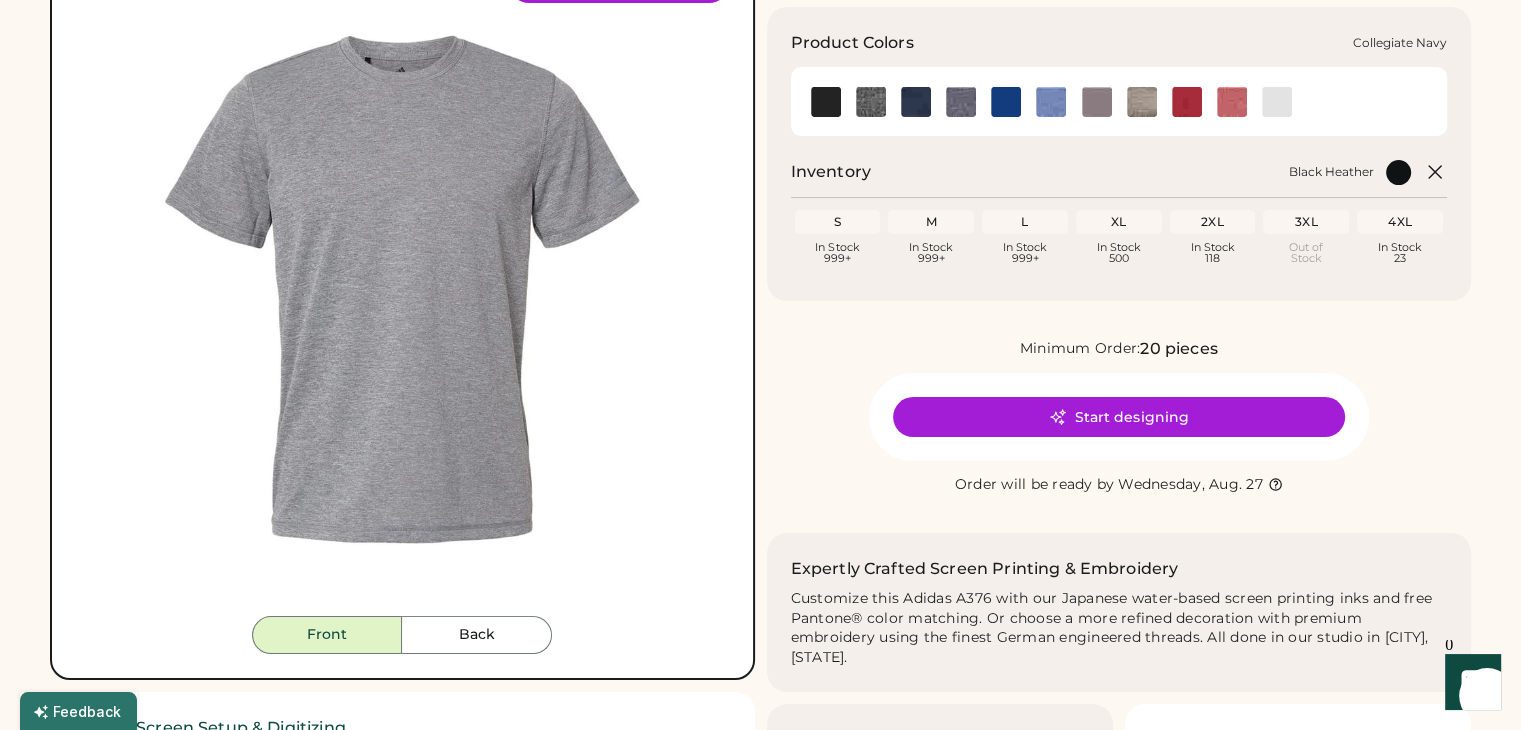 click 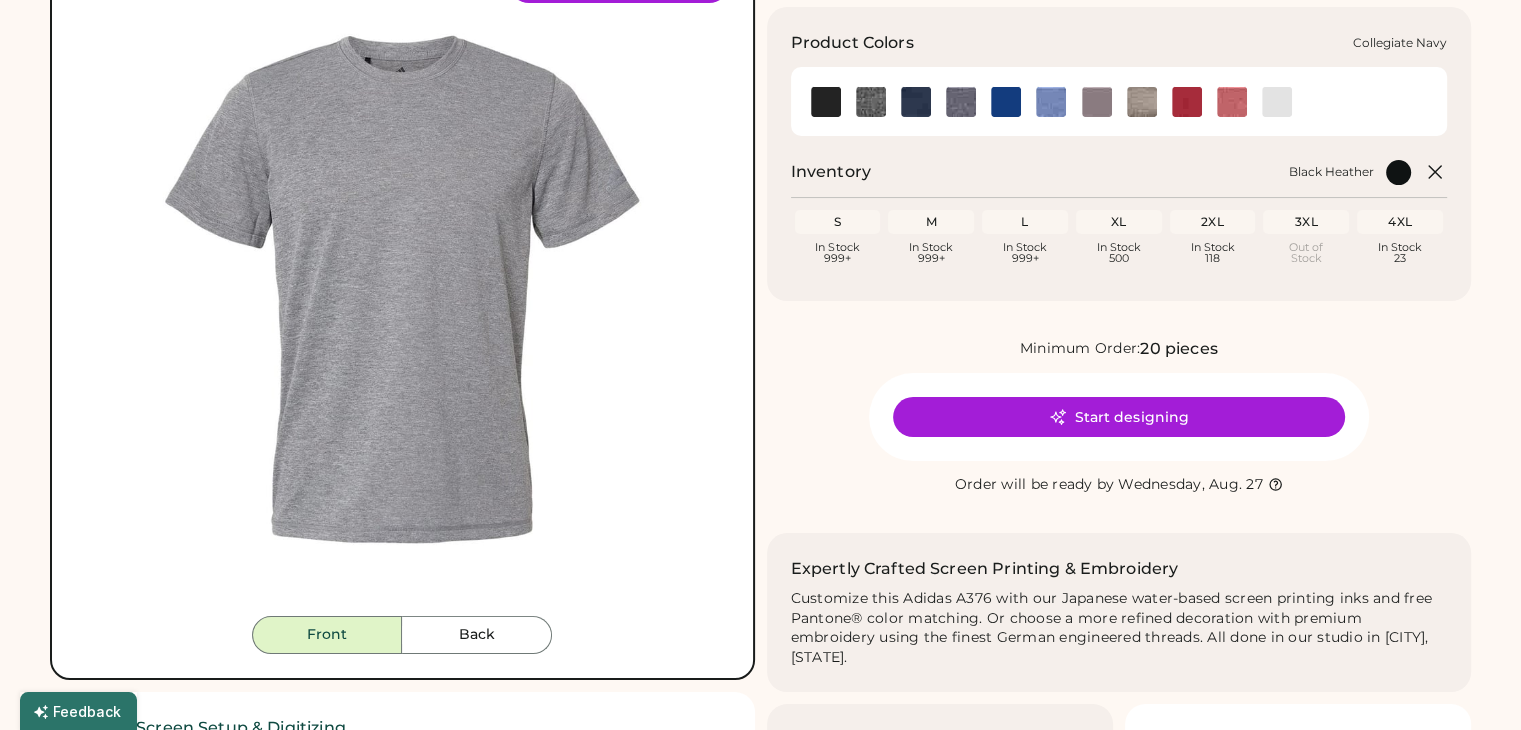 scroll, scrollTop: 0, scrollLeft: 0, axis: both 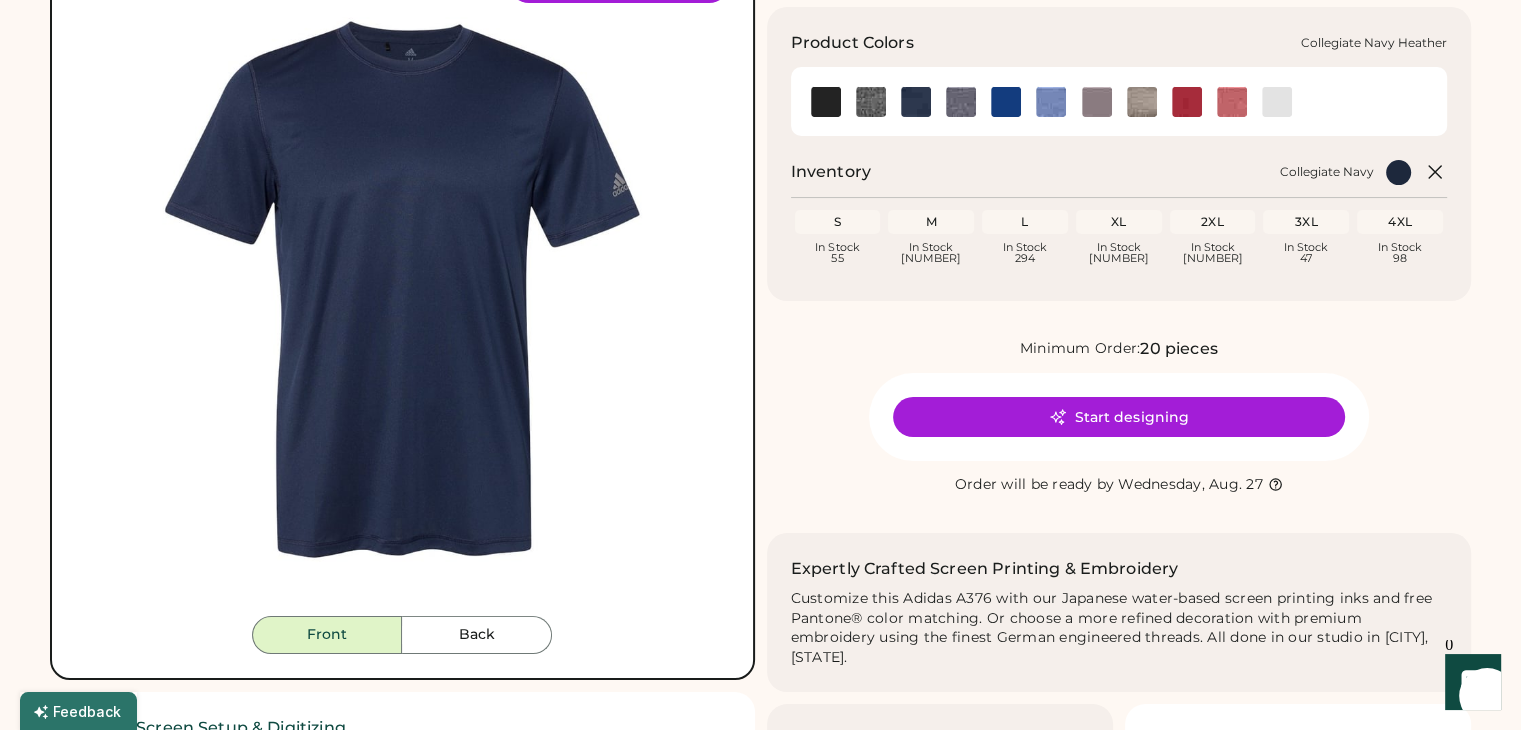 click 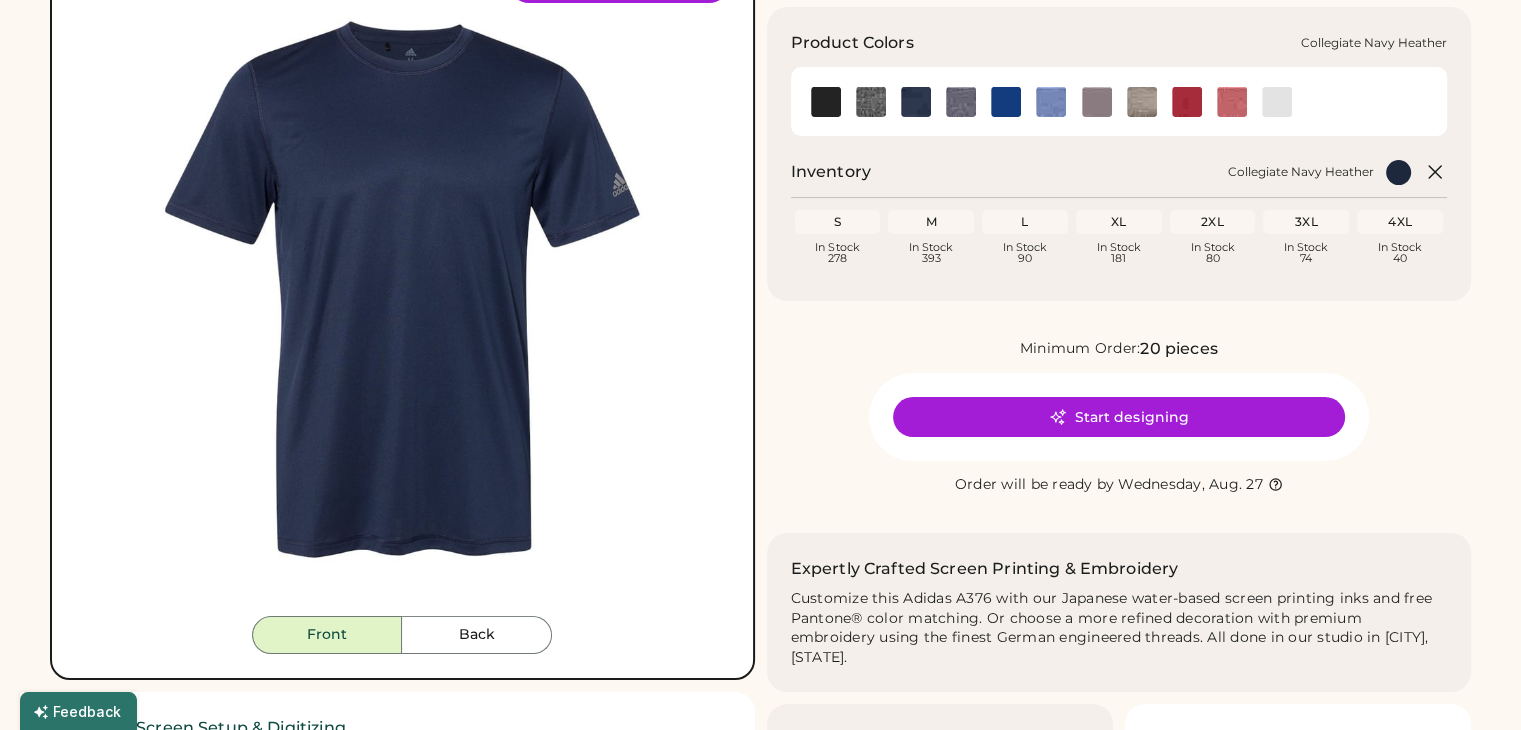 scroll, scrollTop: 0, scrollLeft: 0, axis: both 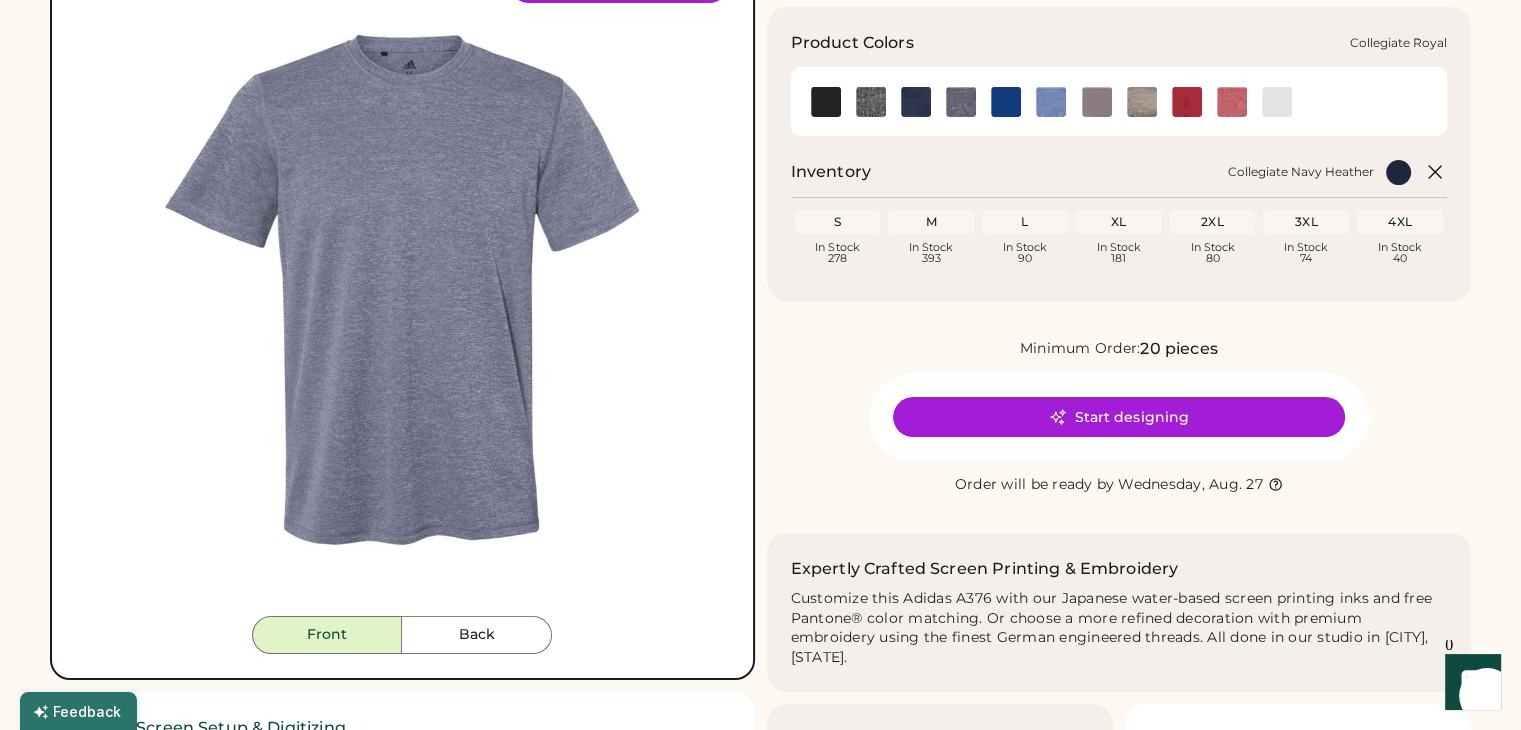 click 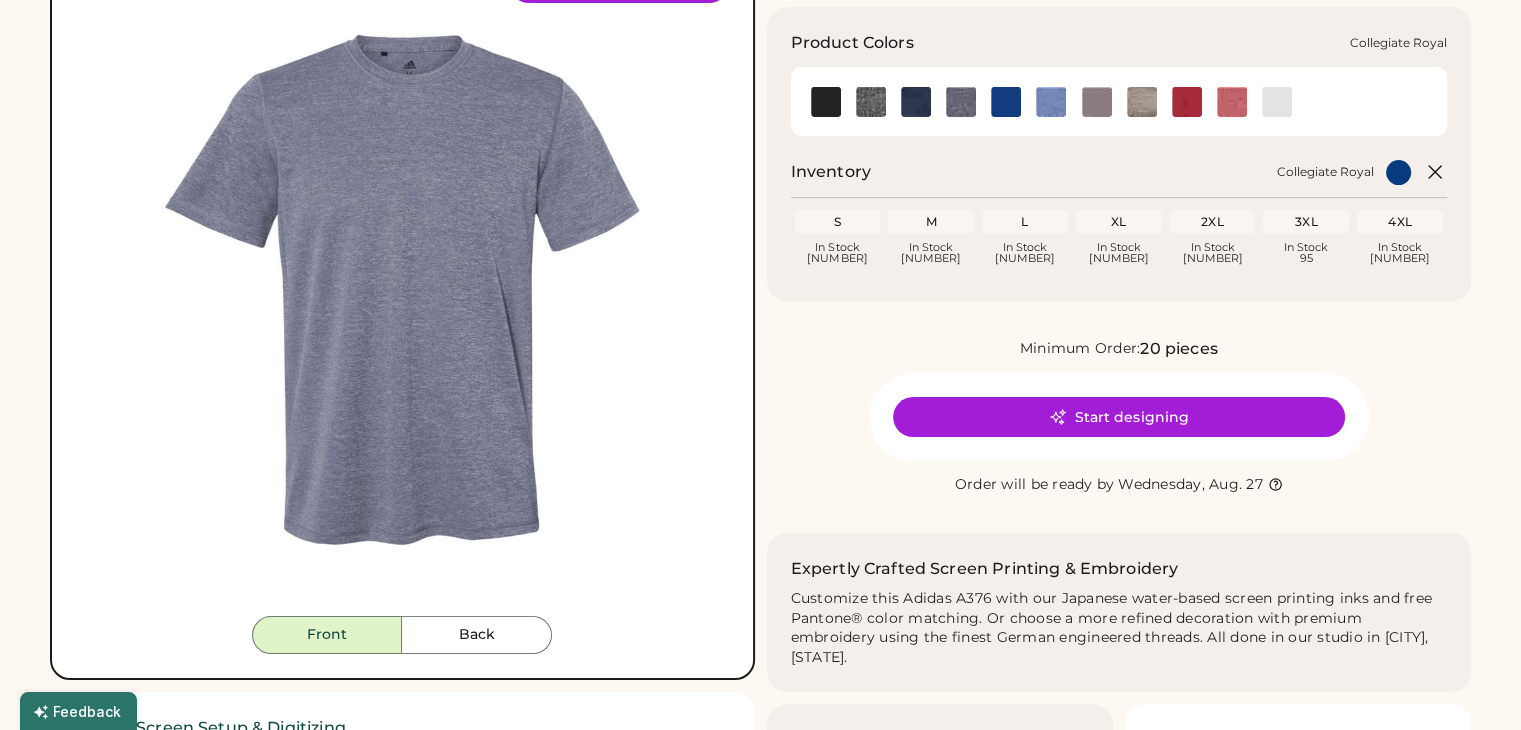 scroll, scrollTop: 0, scrollLeft: 0, axis: both 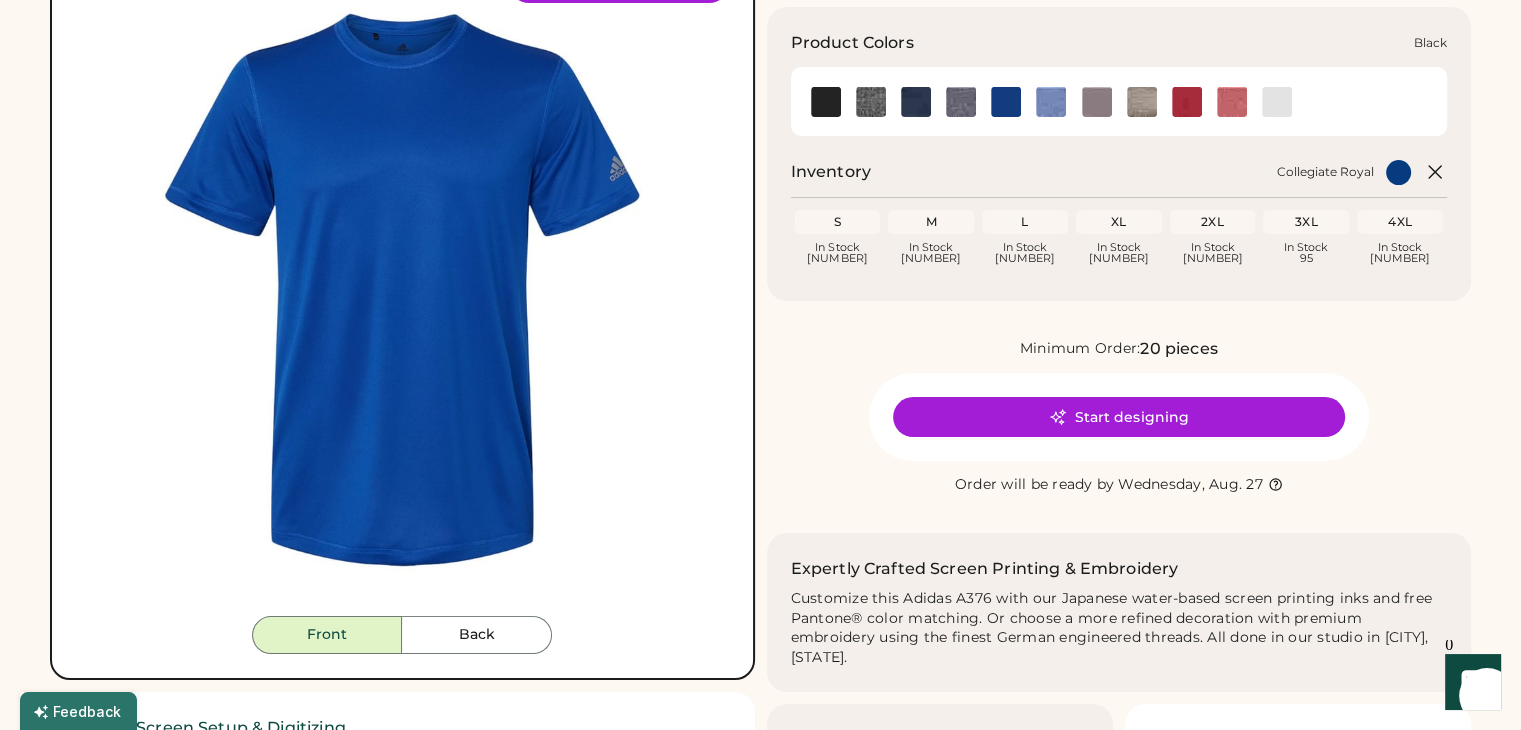 click 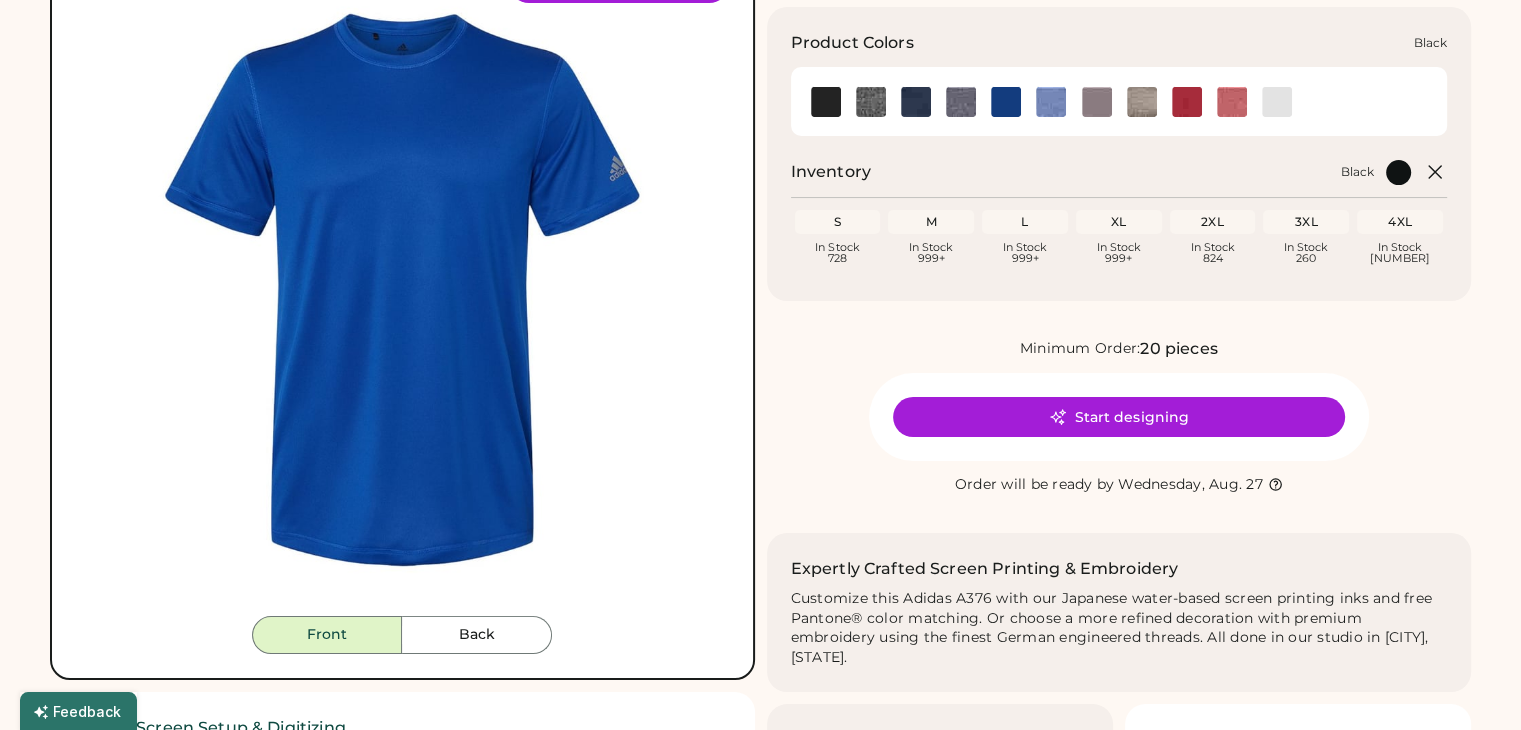scroll, scrollTop: 0, scrollLeft: 0, axis: both 